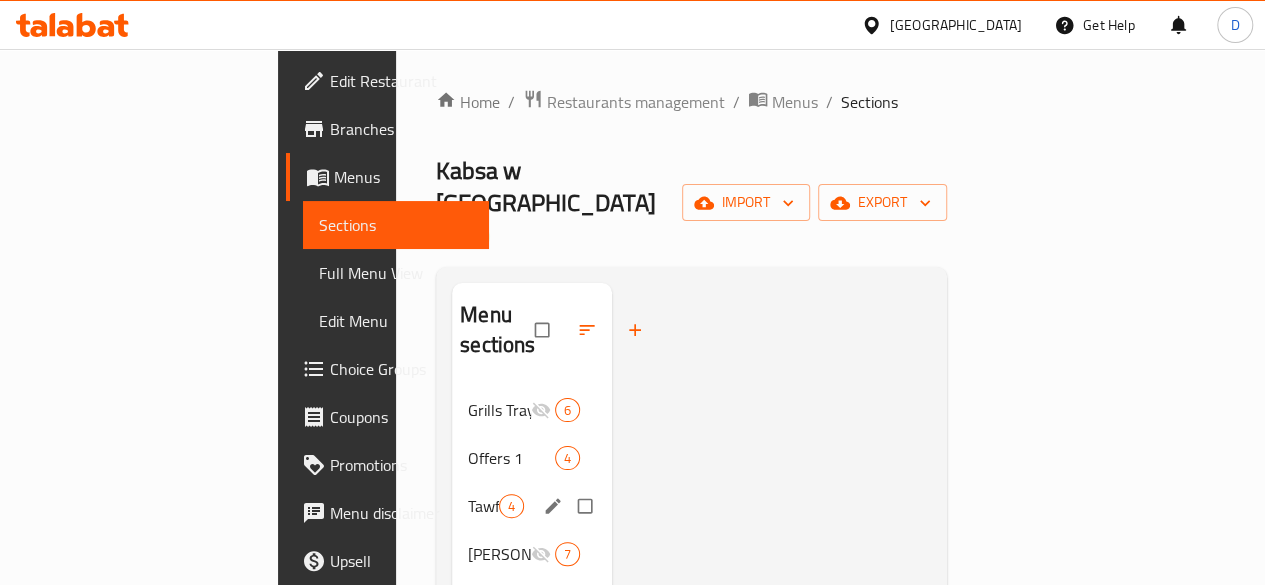 scroll, scrollTop: 51, scrollLeft: 0, axis: vertical 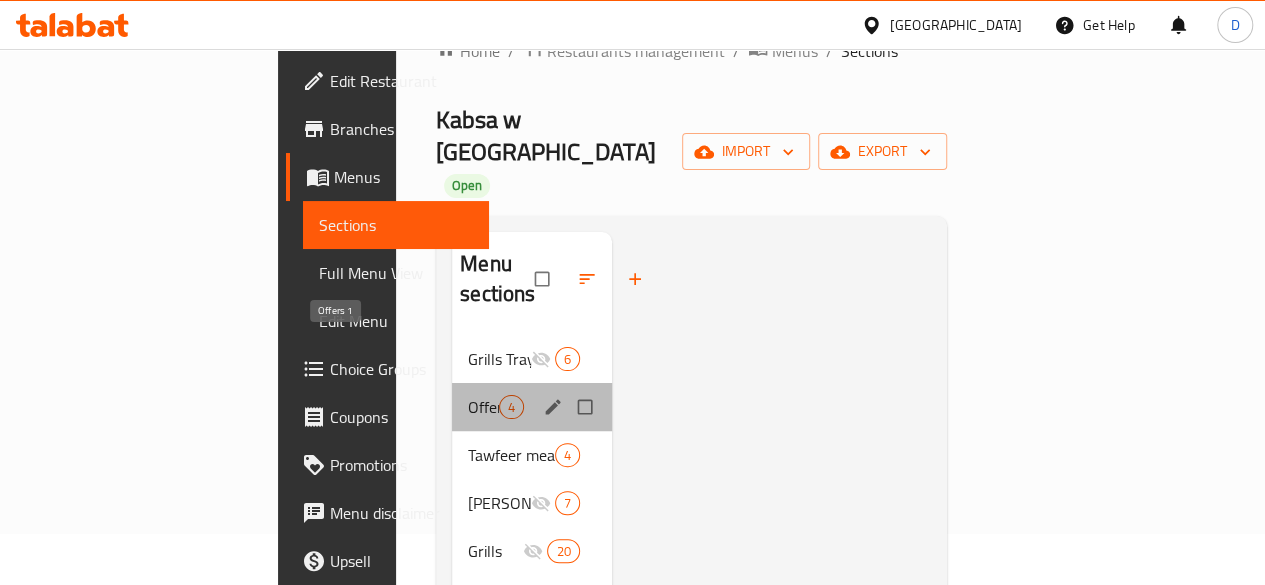 click on "Offers 1" at bounding box center (483, 407) 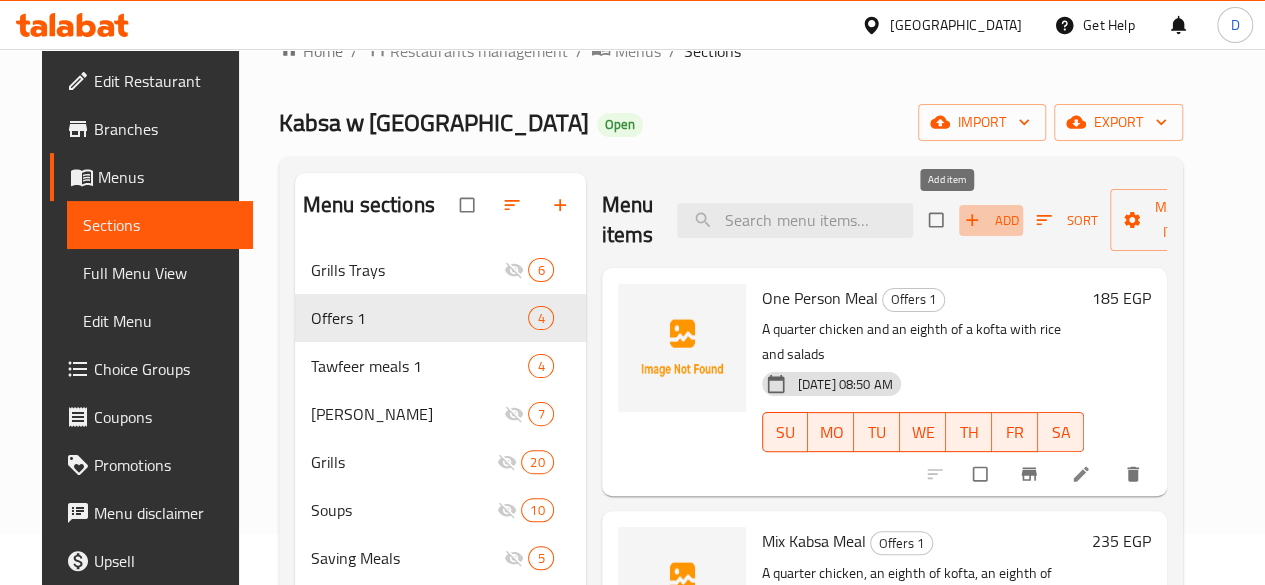 click on "Add" at bounding box center (991, 220) 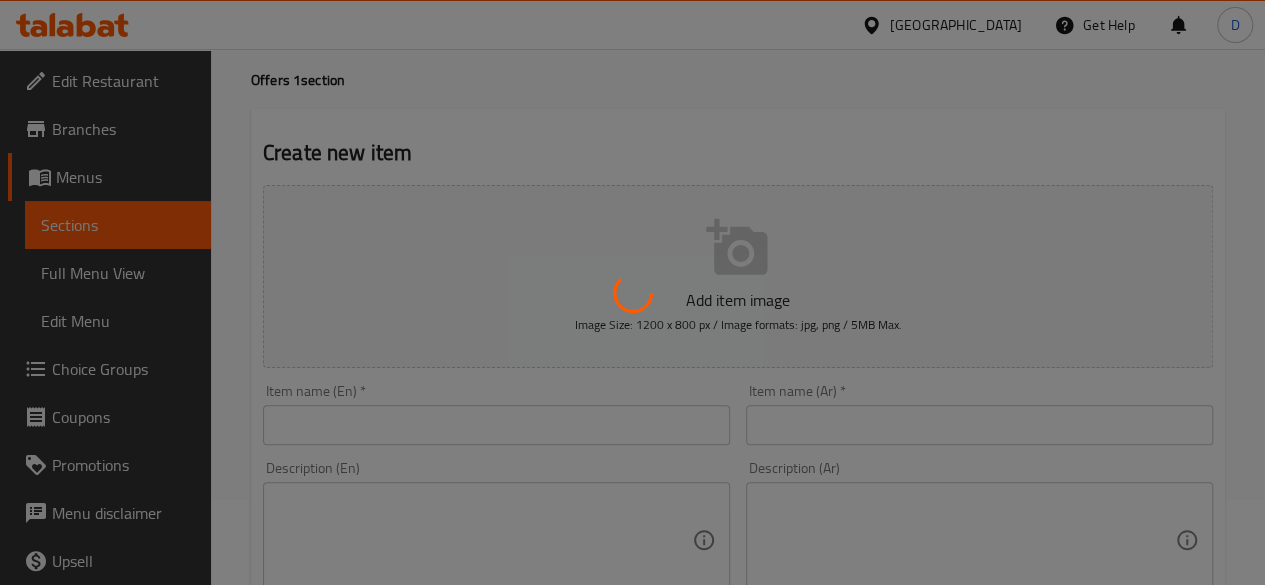 scroll, scrollTop: 87, scrollLeft: 0, axis: vertical 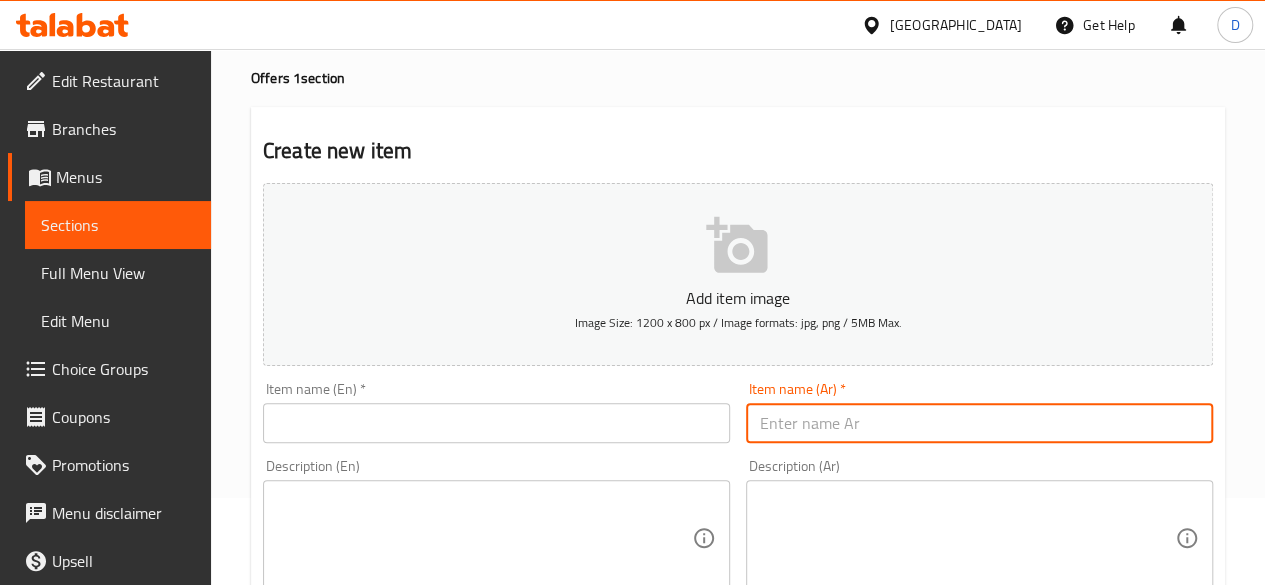 click at bounding box center [979, 423] 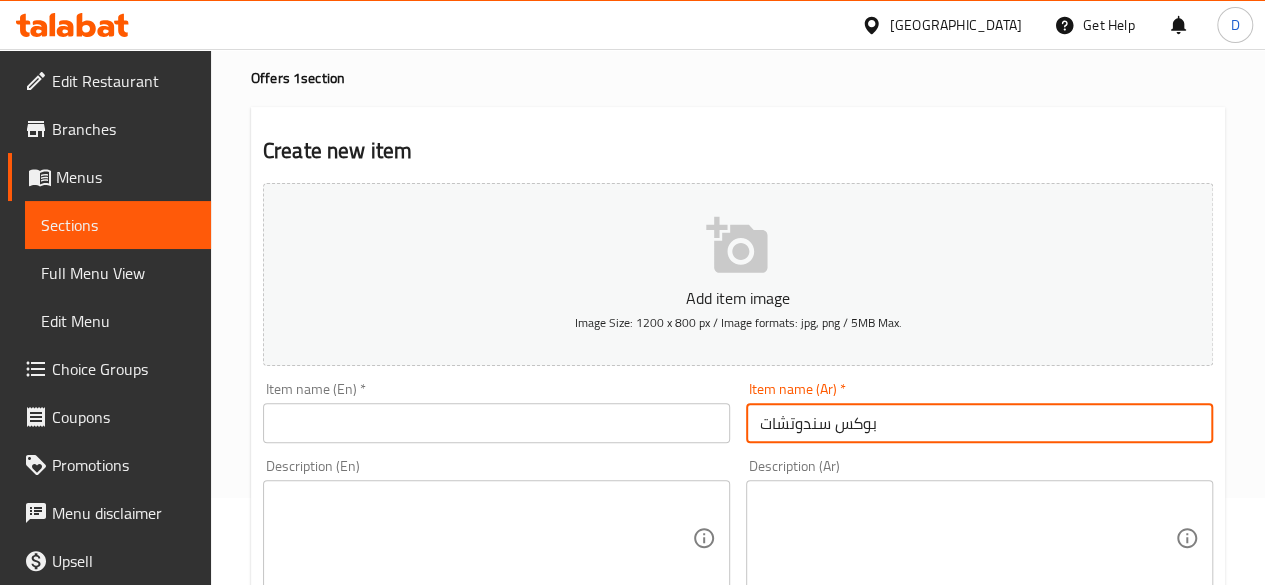 type on "بوكس سندوتشات" 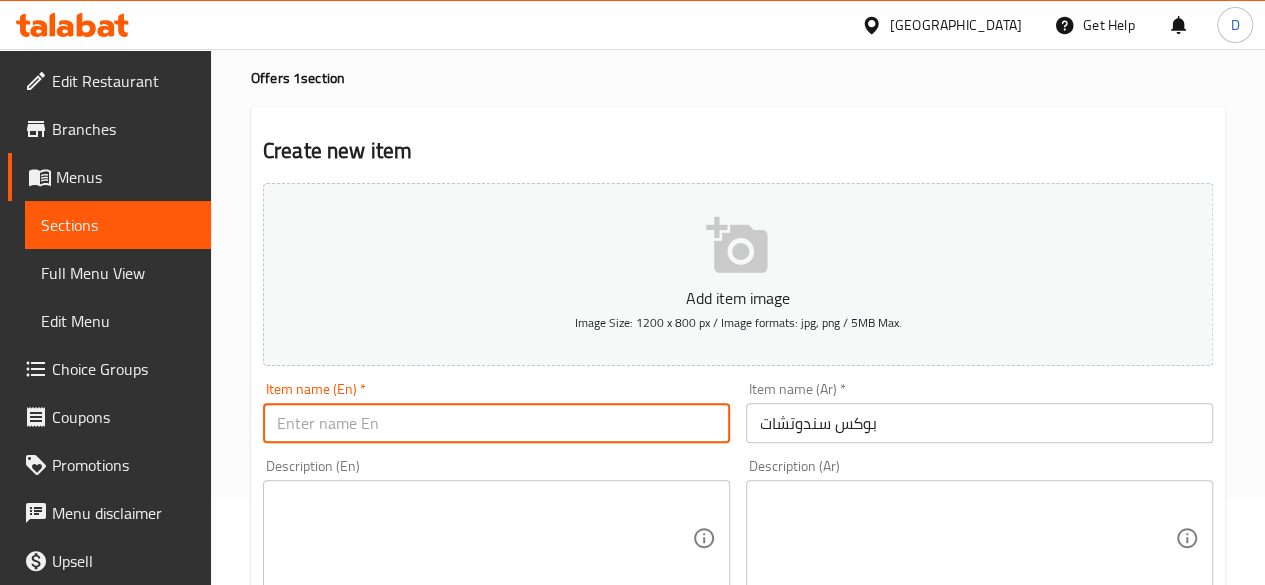 click at bounding box center (496, 423) 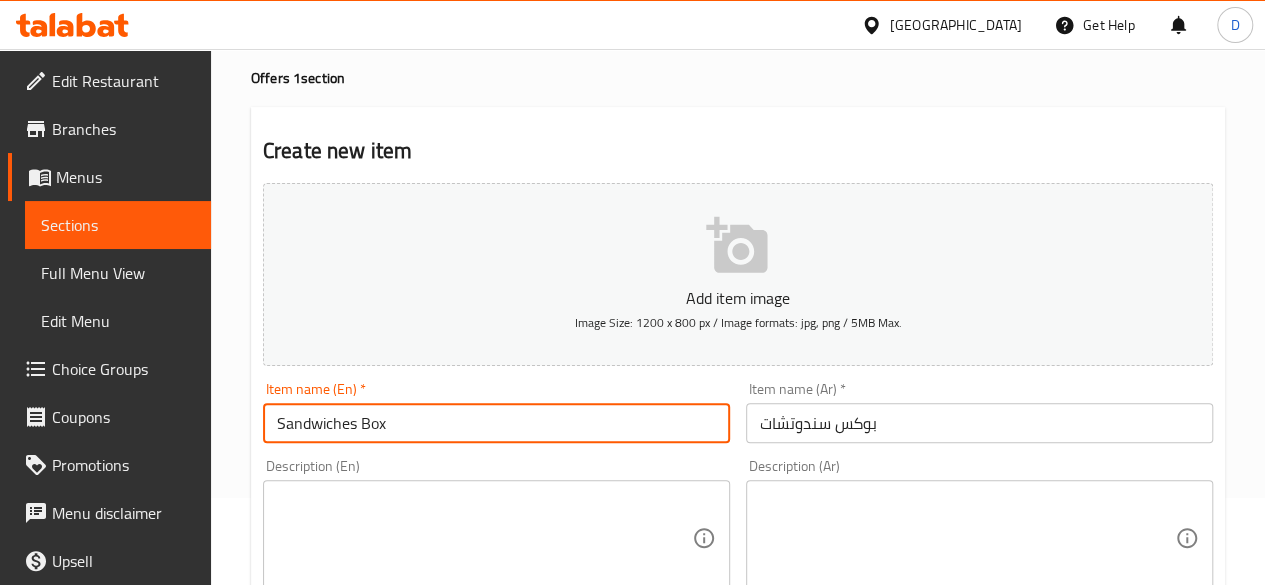 type on "Sandwiches Box" 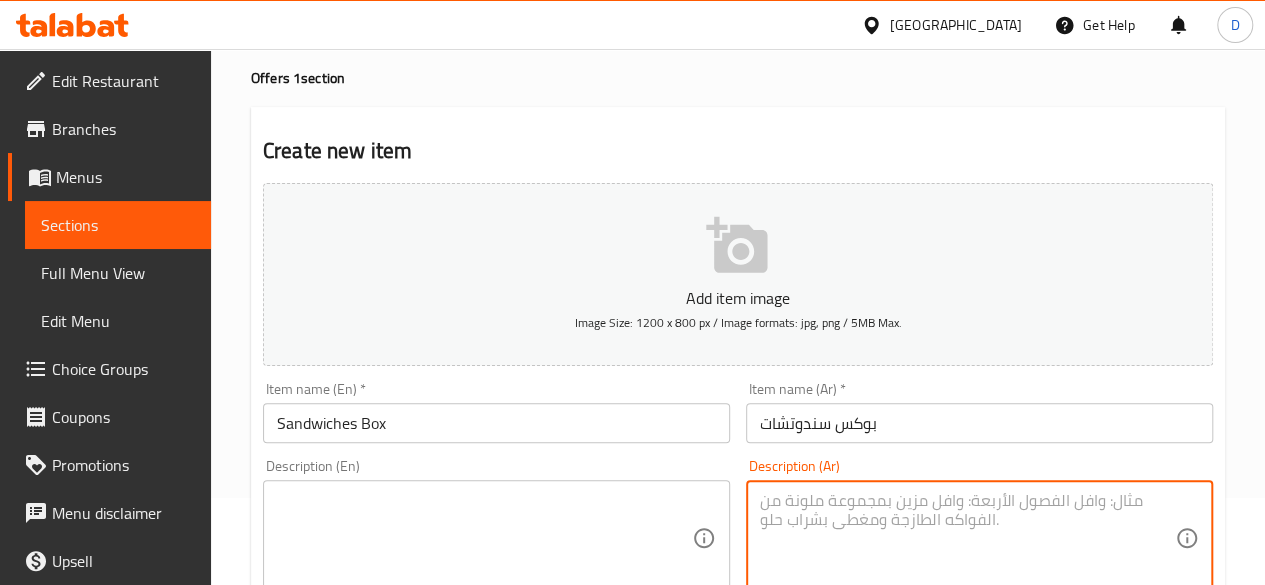click at bounding box center (967, 538) 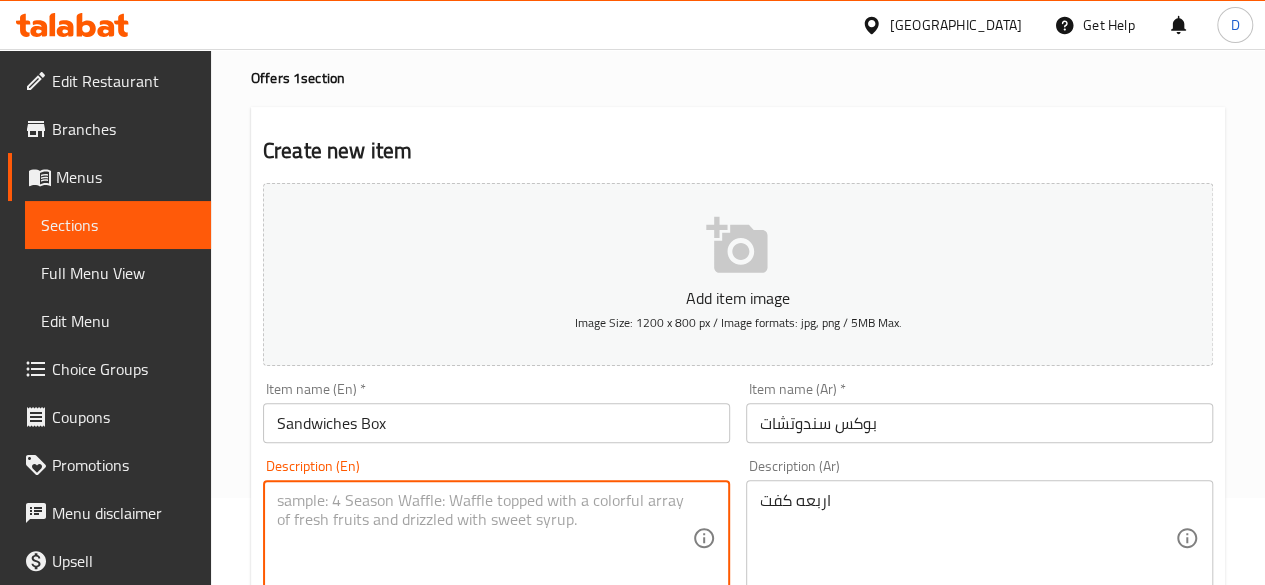 click at bounding box center [484, 538] 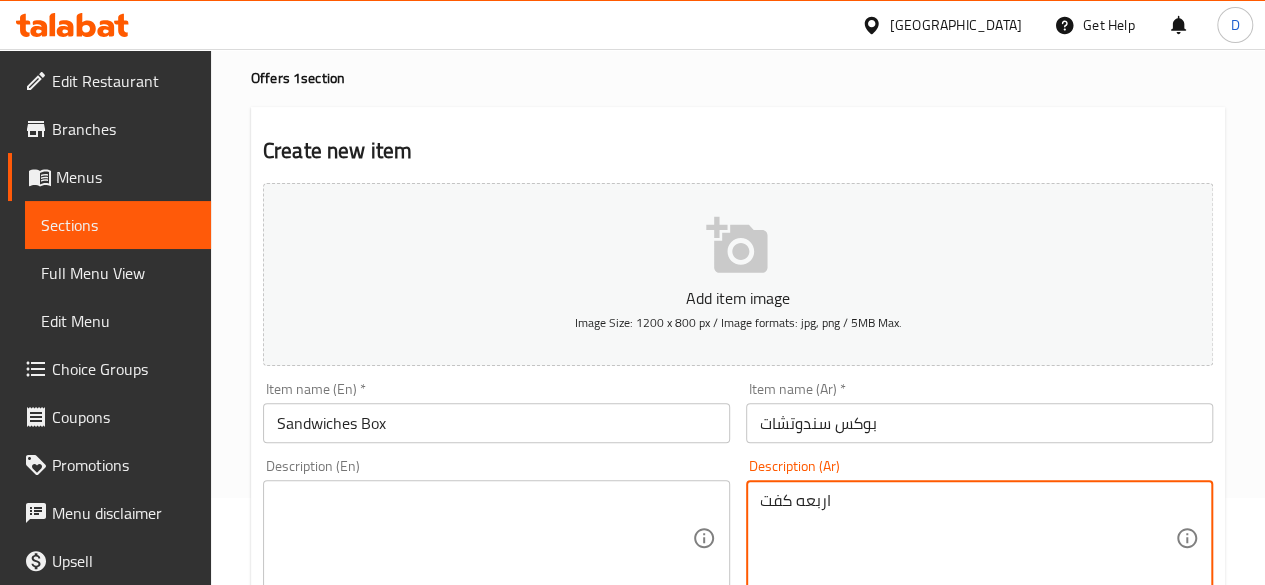 click on "اربعه كفت Description (Ar)" at bounding box center [979, 538] 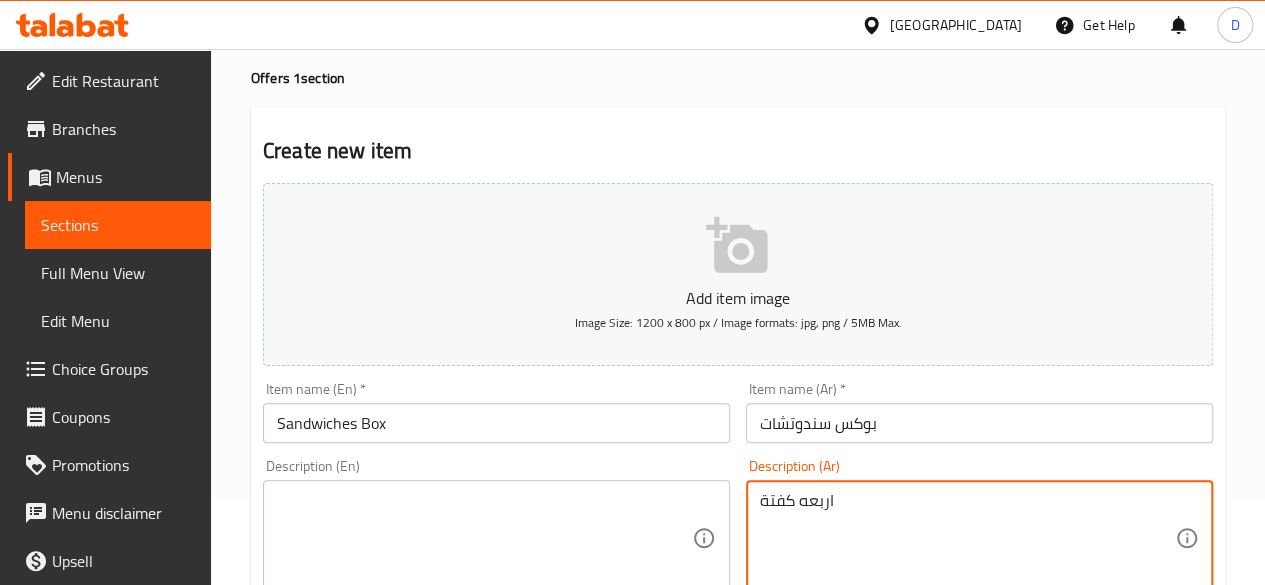 type on "اربعه كفتة" 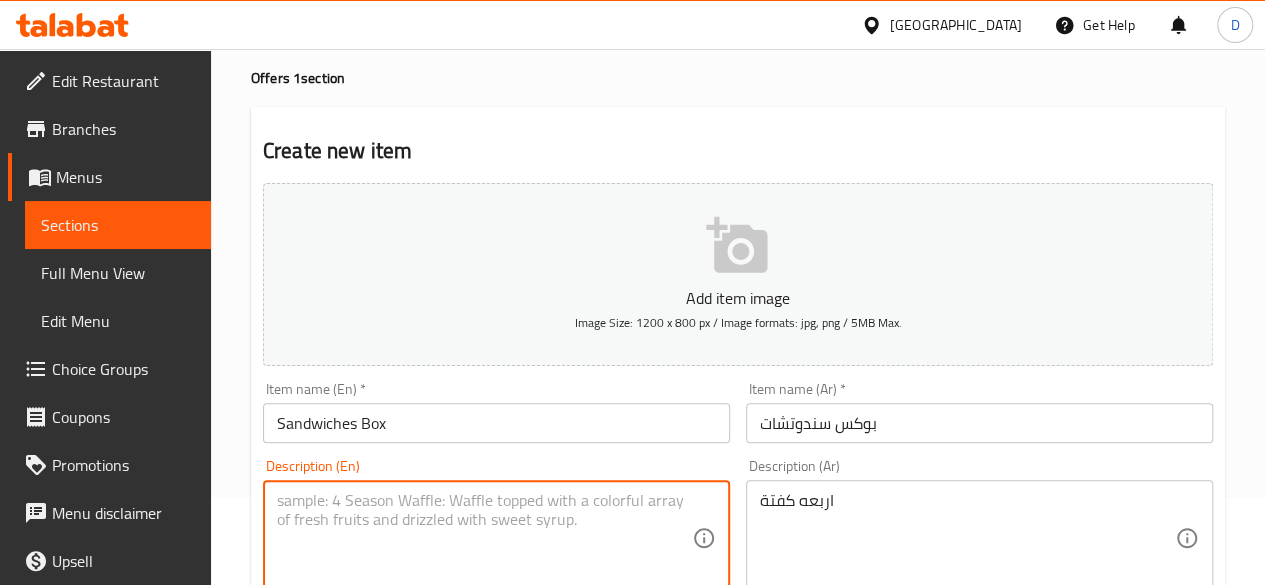 click at bounding box center [484, 538] 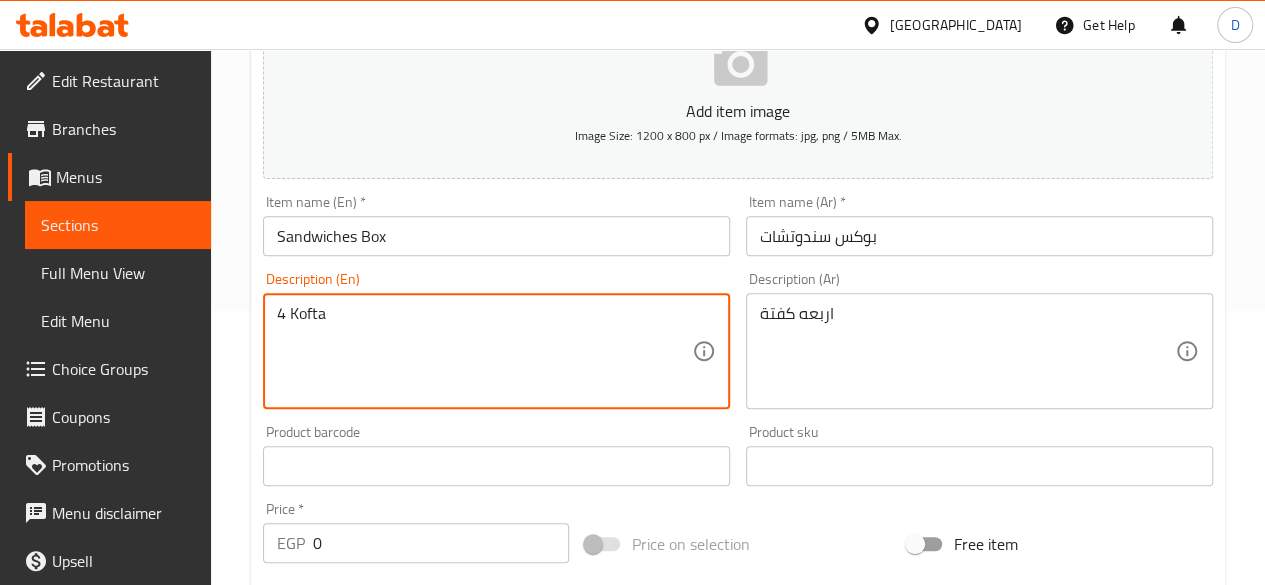 scroll, scrollTop: 275, scrollLeft: 0, axis: vertical 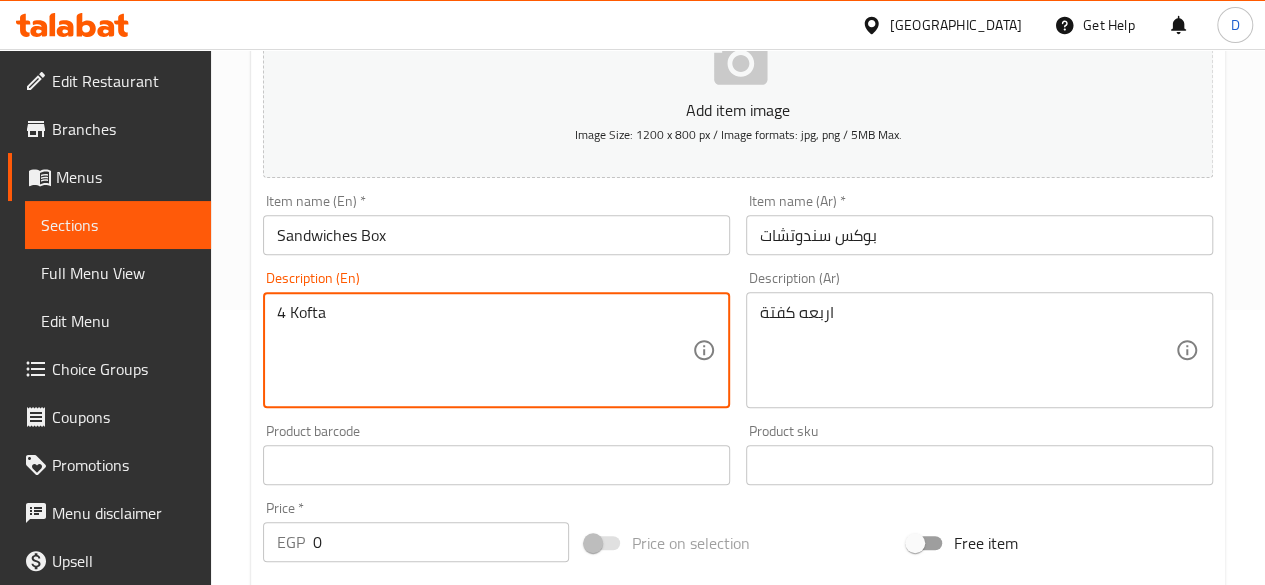 type on "4 Kofta" 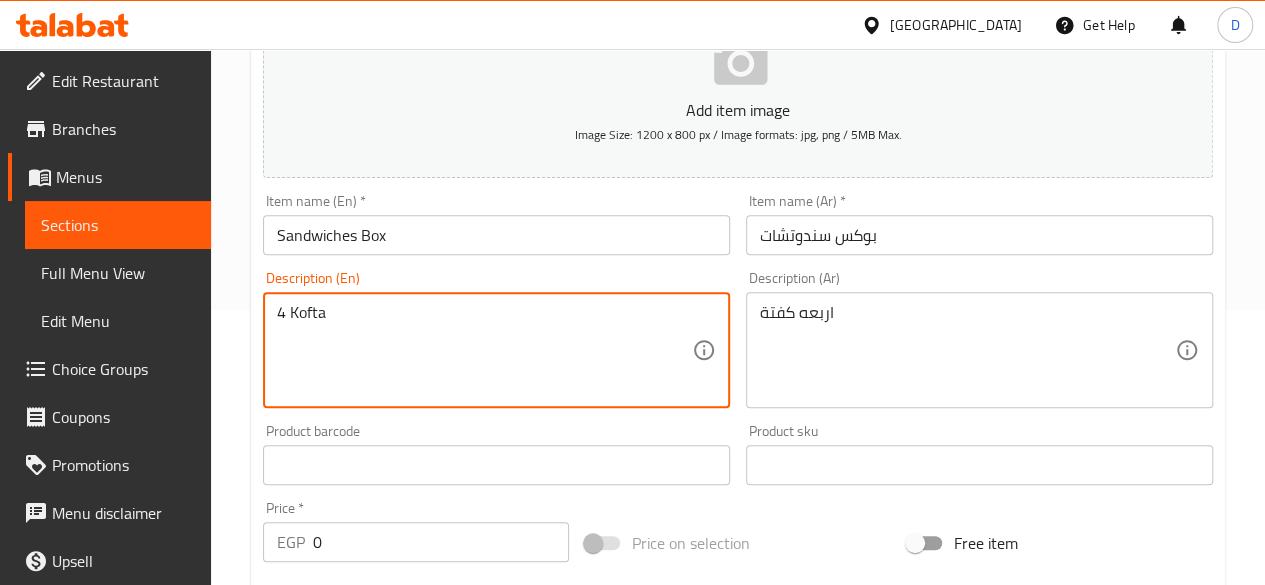 scroll, scrollTop: 335, scrollLeft: 0, axis: vertical 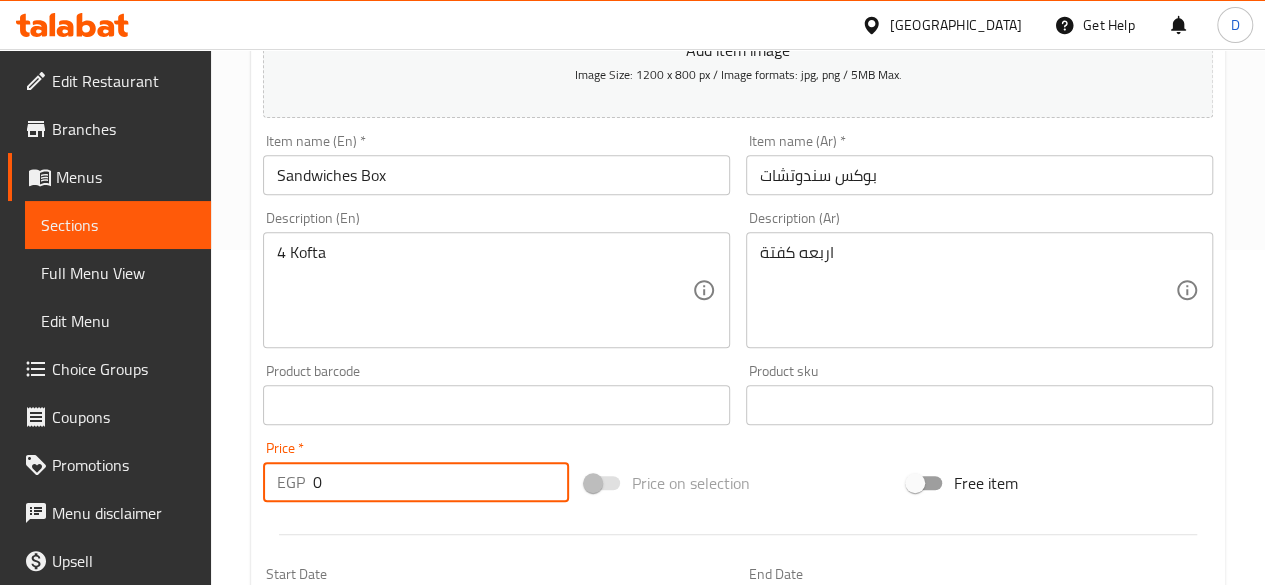 click on "0" at bounding box center [441, 482] 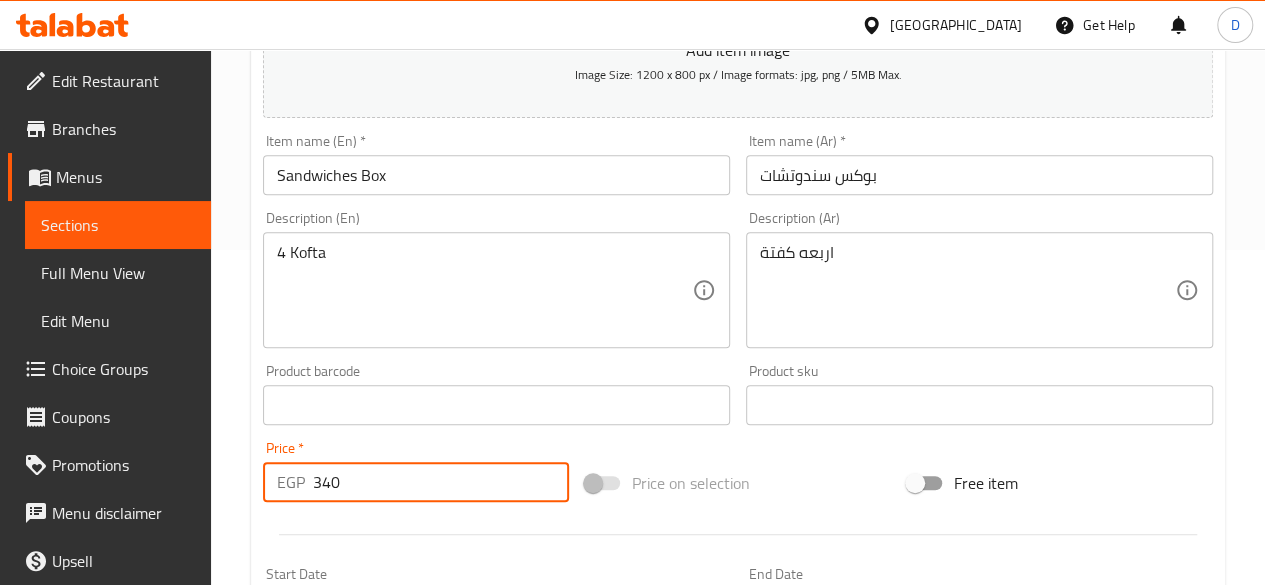type on "340" 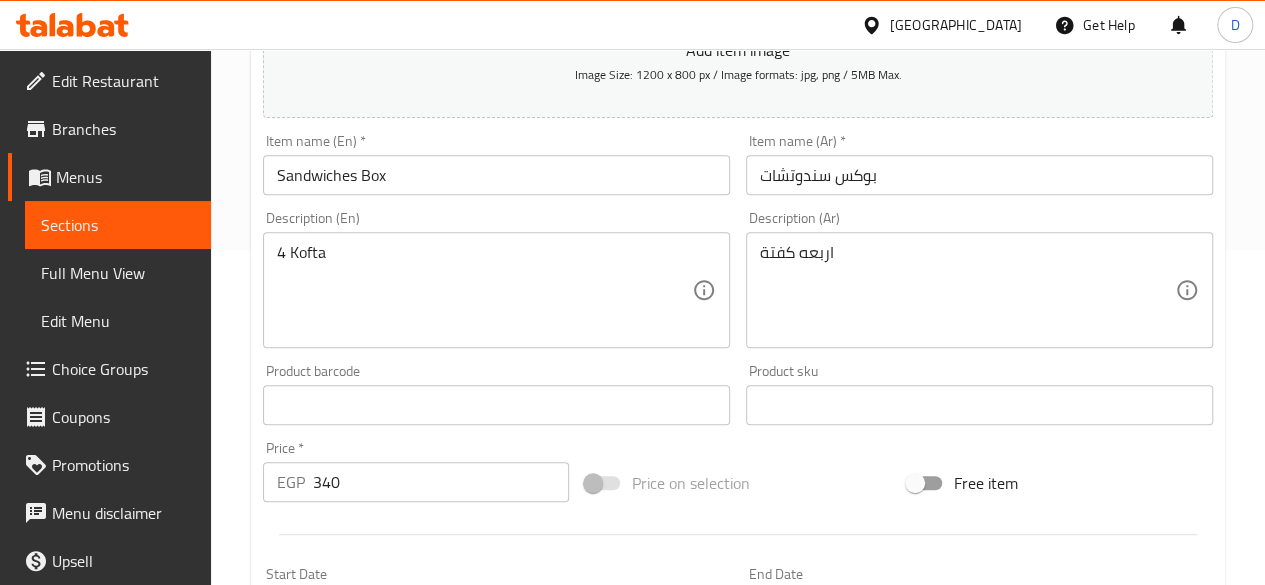 click on "Price   * EGP 340 Price  *" at bounding box center [416, 471] 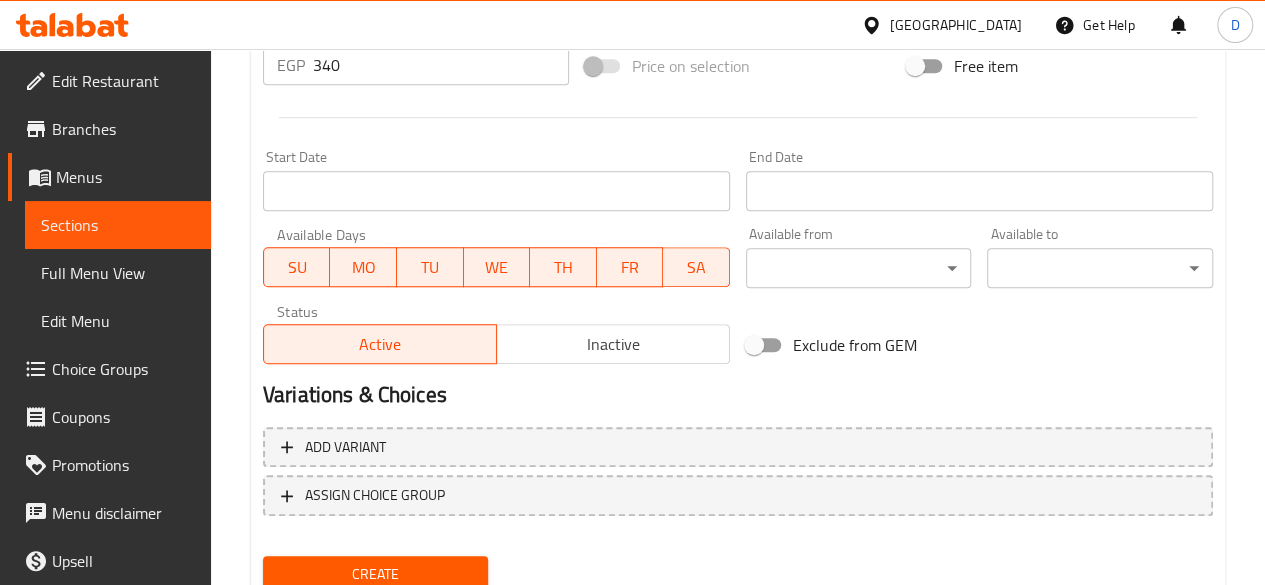 scroll, scrollTop: 827, scrollLeft: 0, axis: vertical 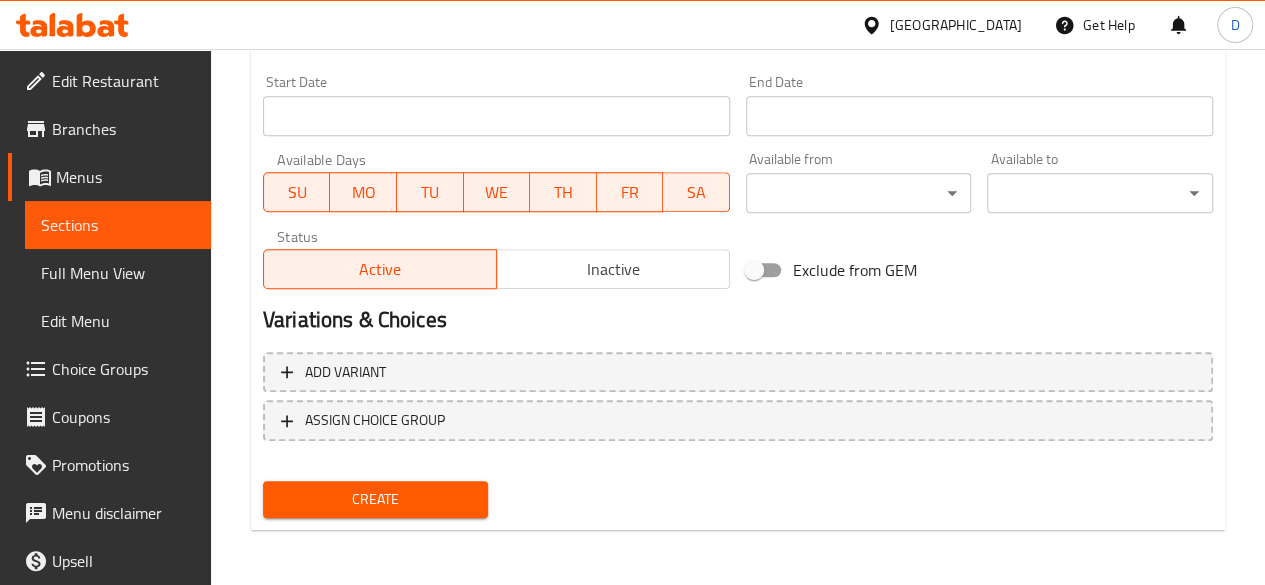 click on "Create" at bounding box center [376, 499] 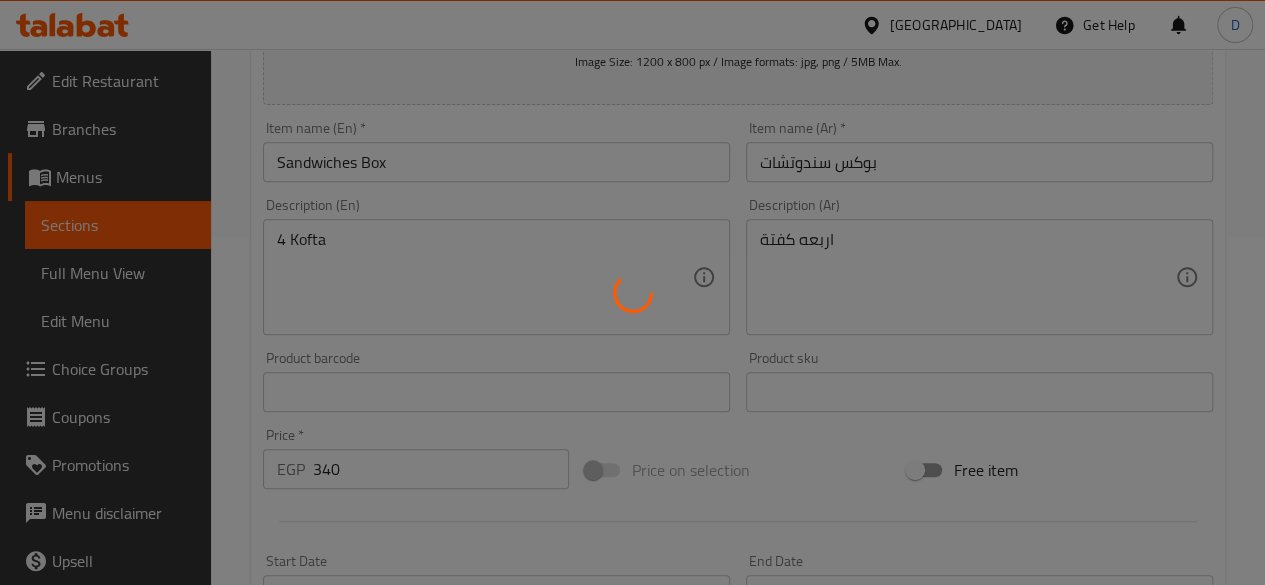 type 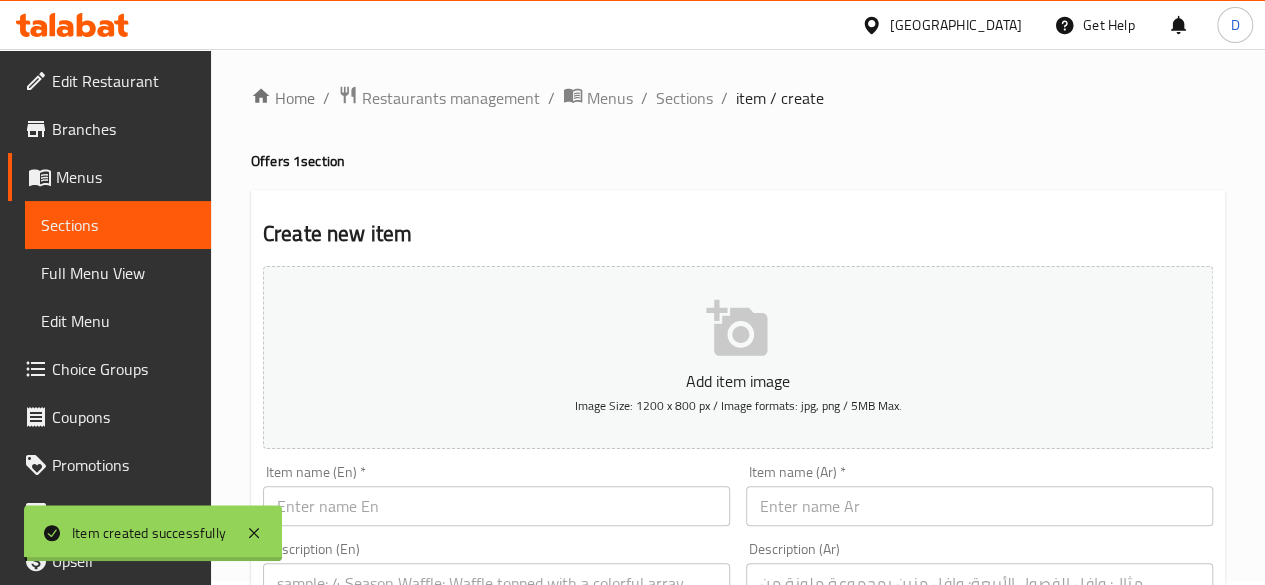 scroll, scrollTop: 0, scrollLeft: 0, axis: both 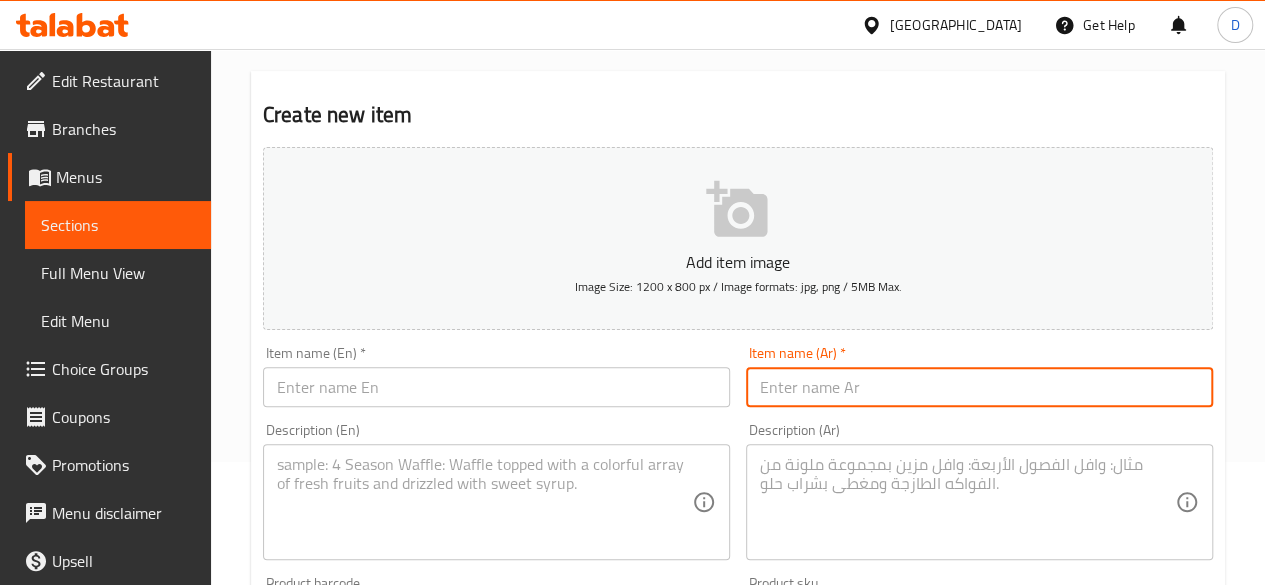 click at bounding box center [979, 387] 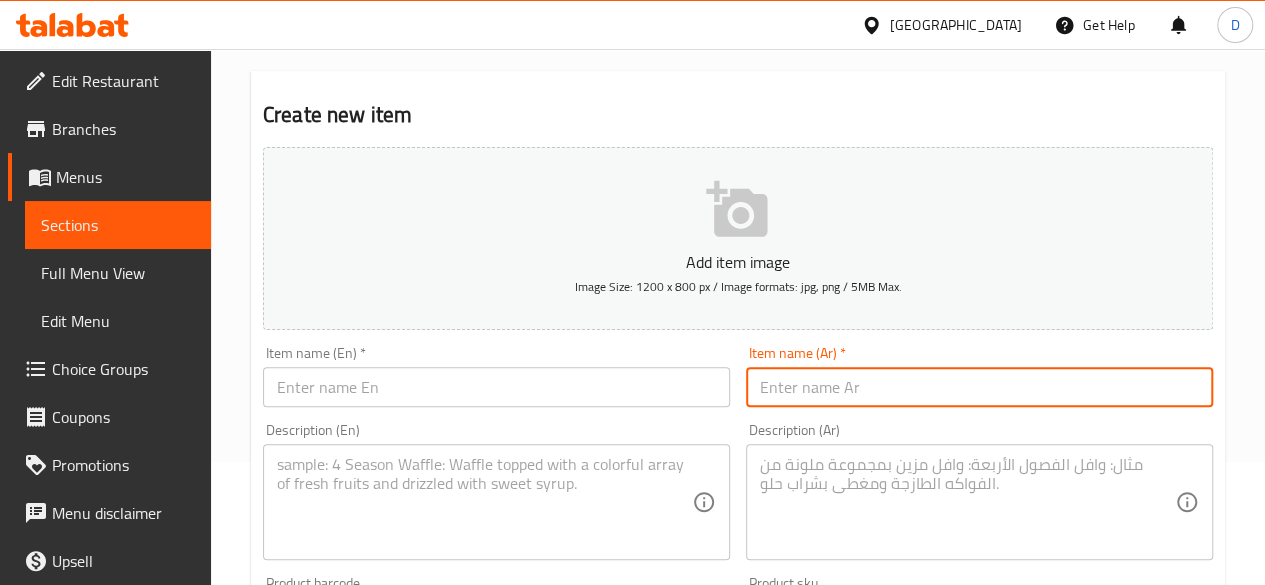 type on "s" 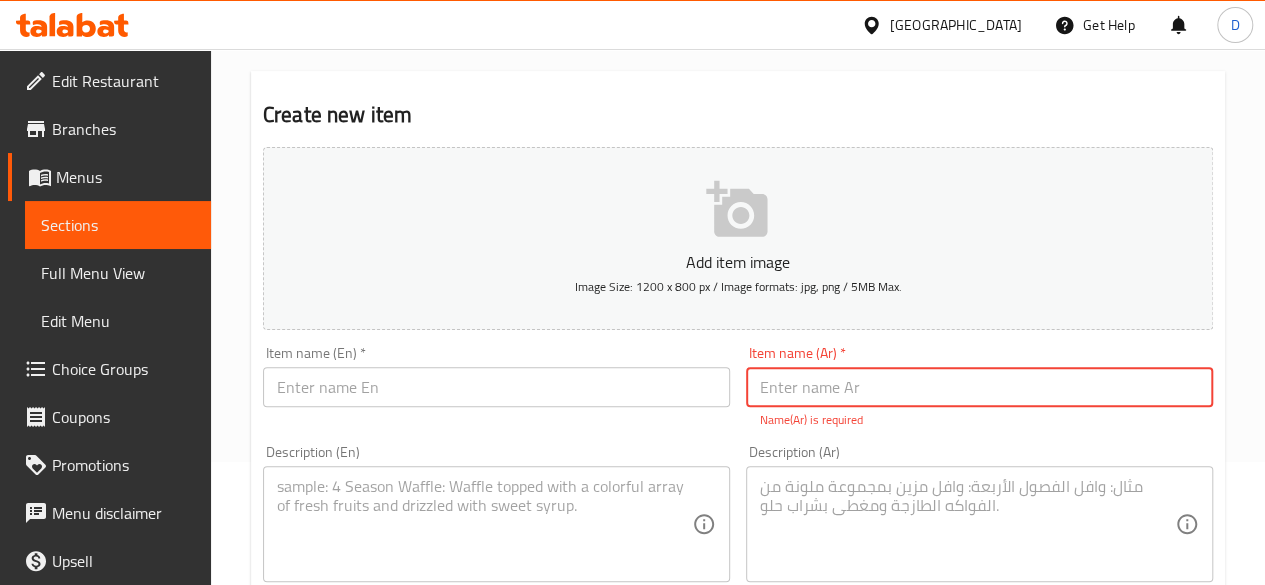 type on "س" 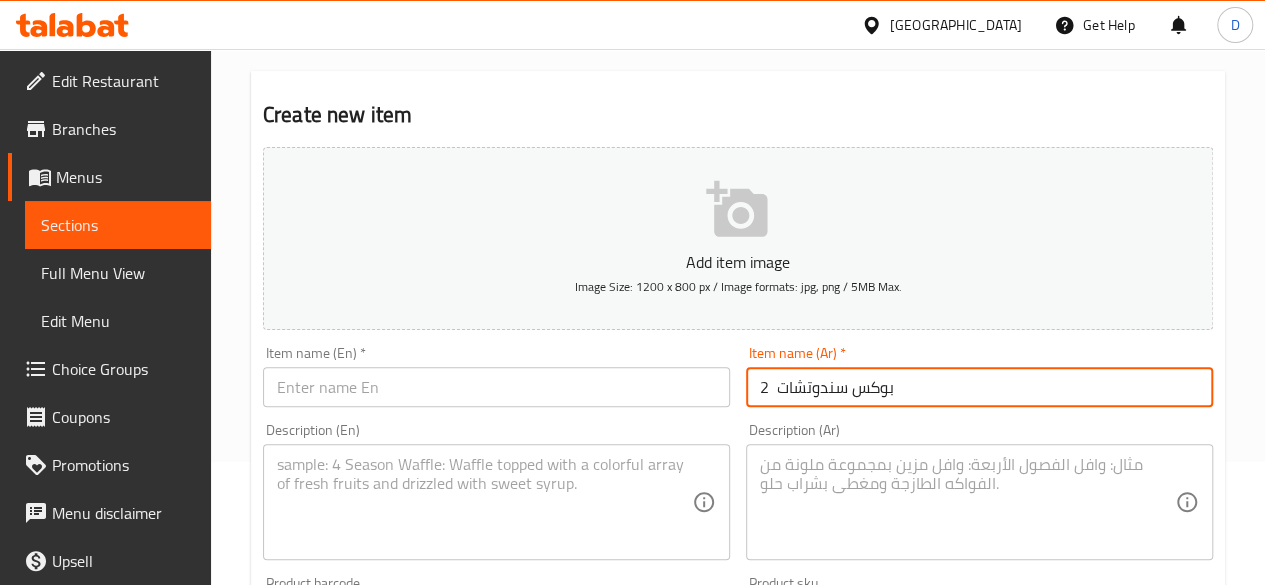 type on "بوكس سندوتشات  2" 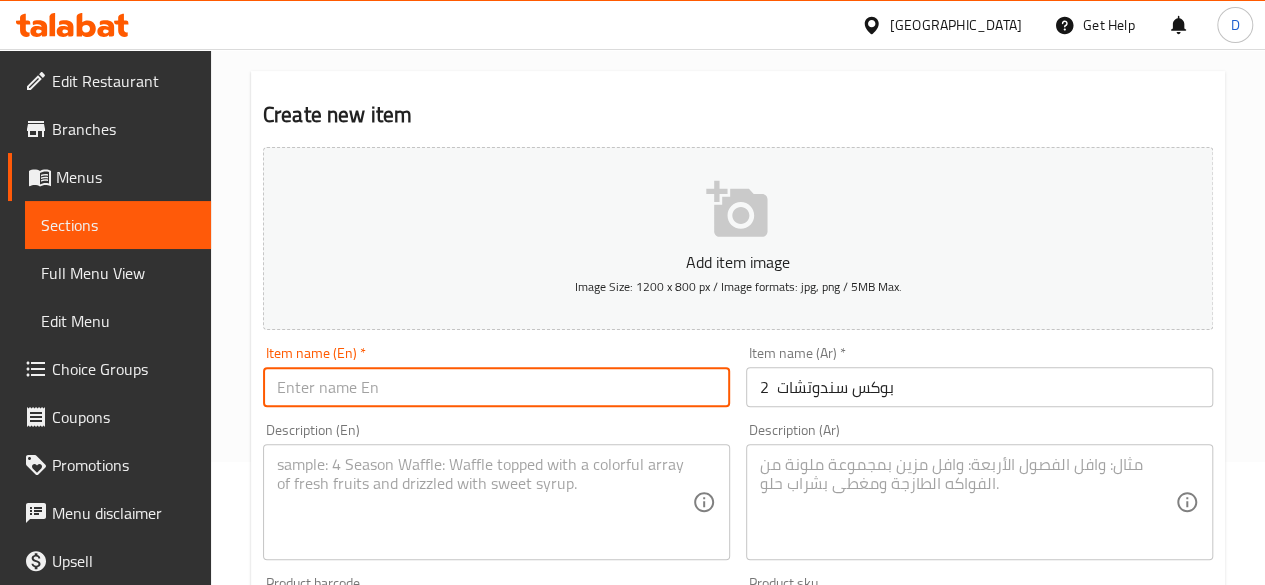 click at bounding box center [496, 387] 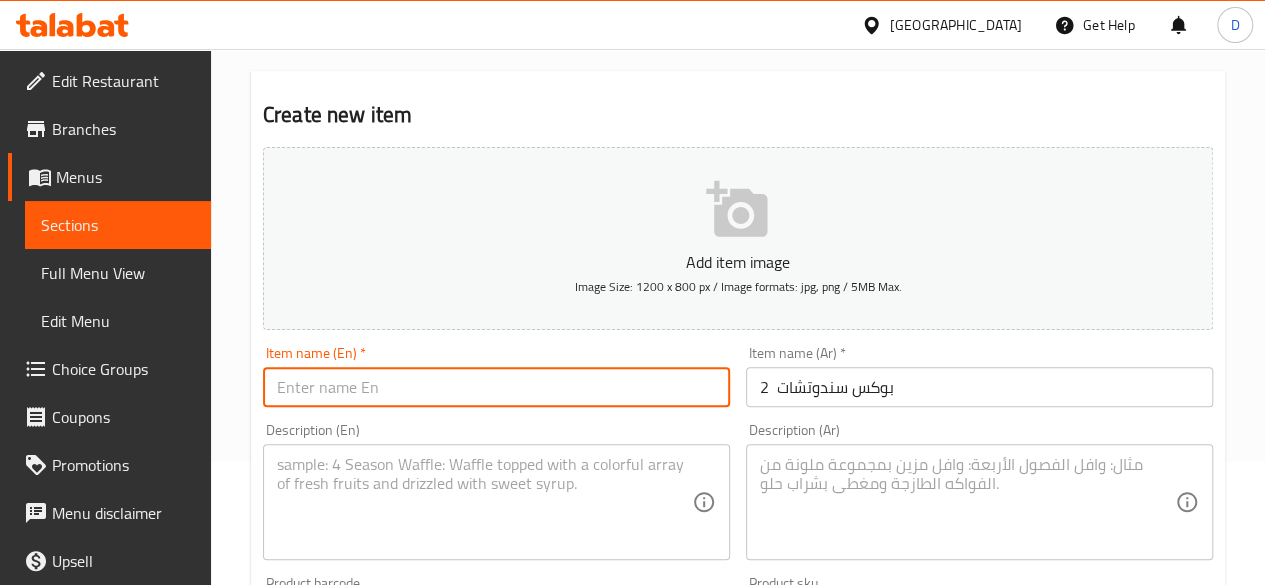 type on "س" 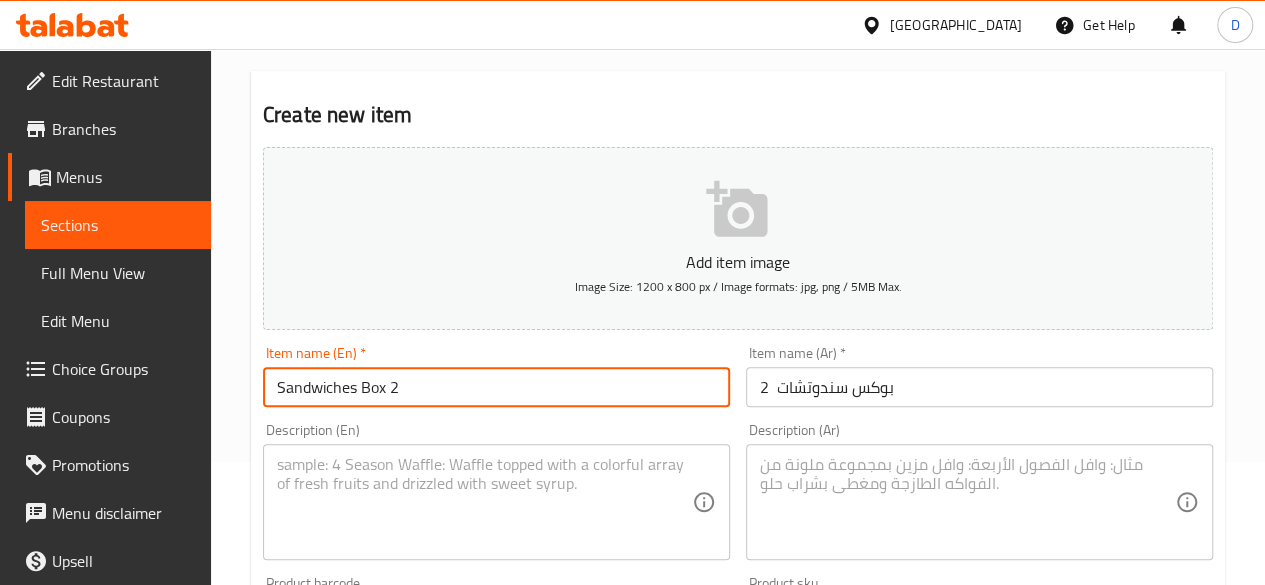 type on "Sandwiches Box 2" 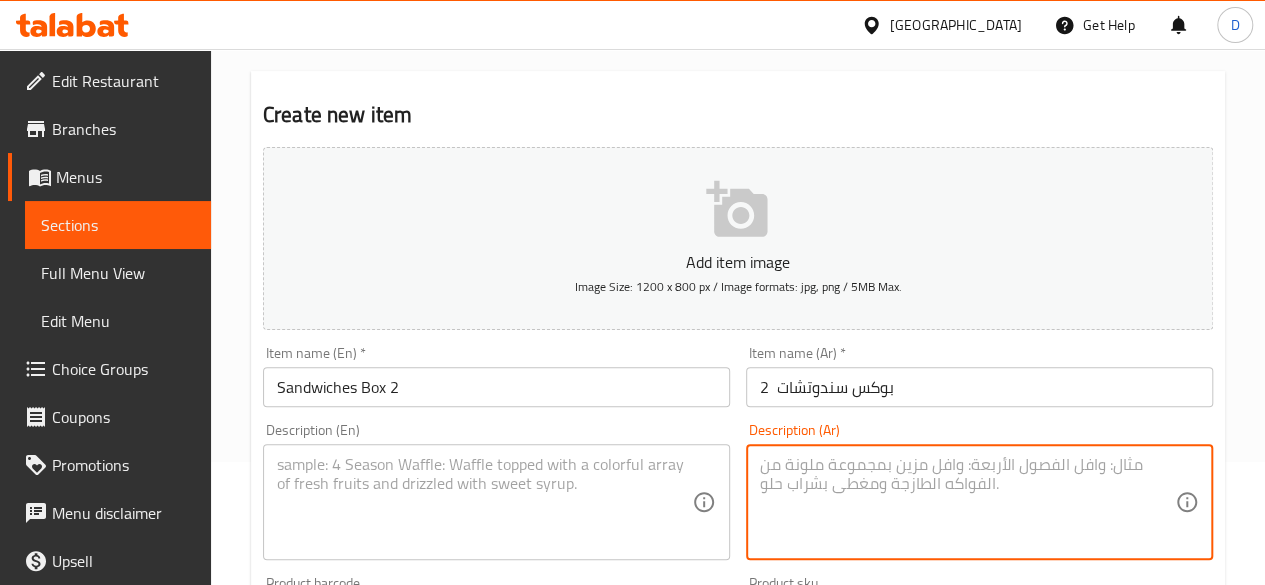paste on "ثلاث سندوتشات شيش" 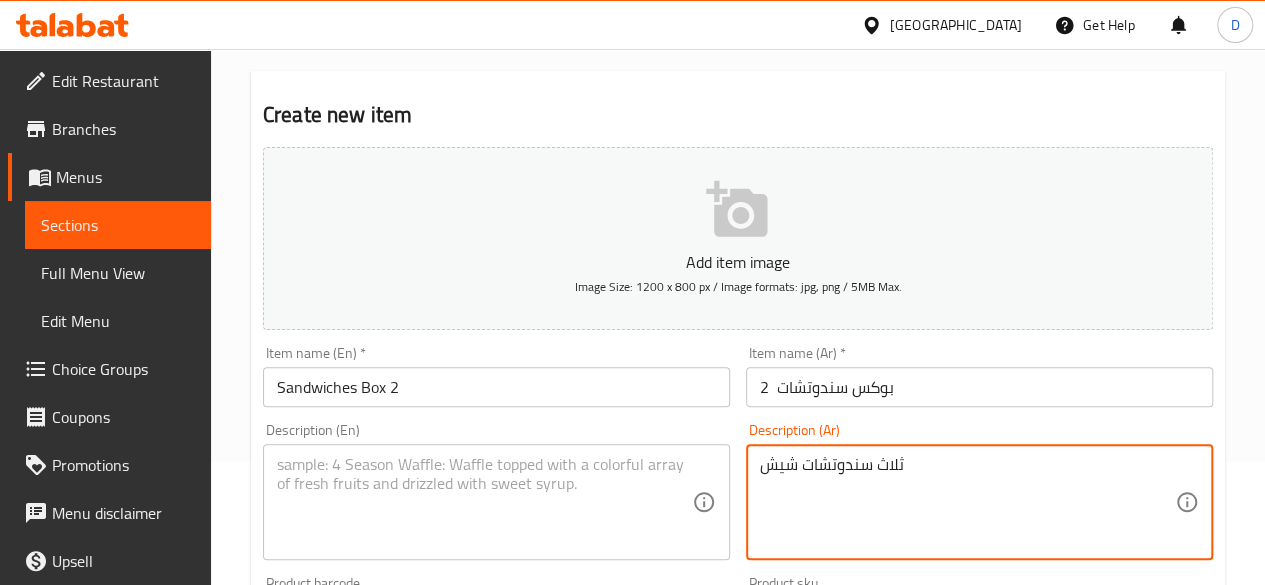 type on "ثلاث سندوتشات شيش" 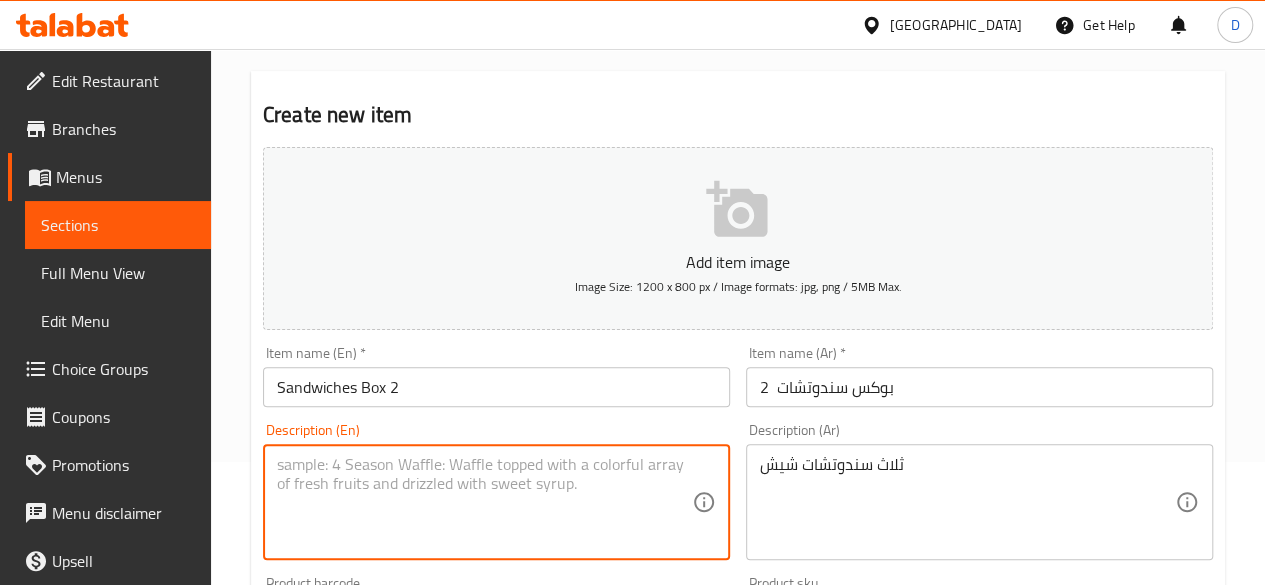 click at bounding box center (484, 502) 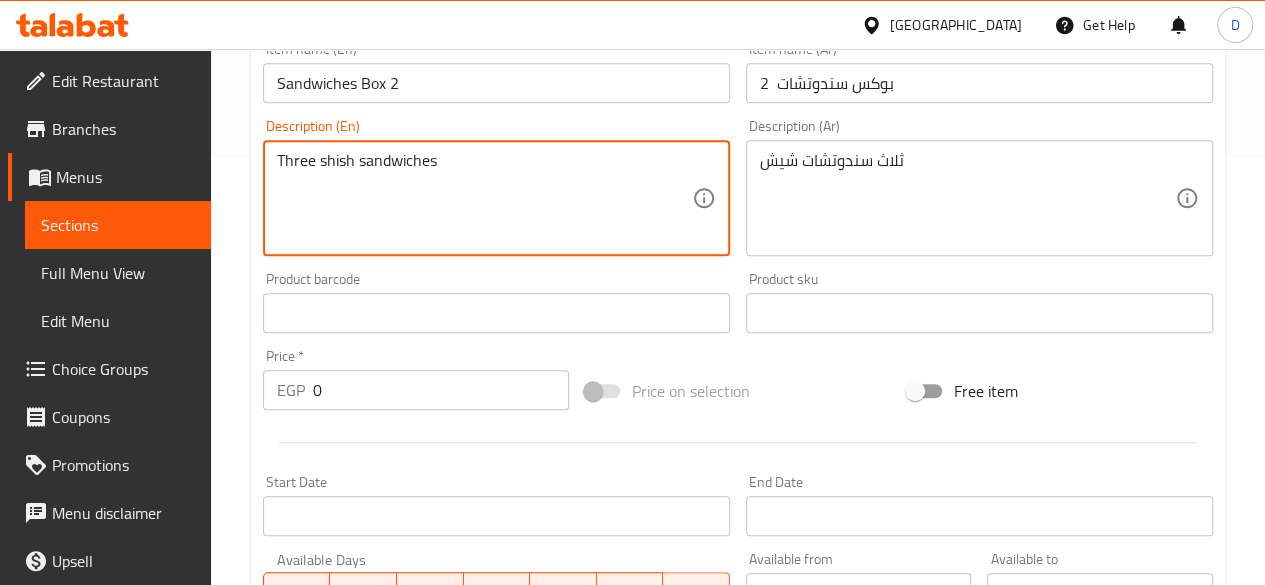 scroll, scrollTop: 529, scrollLeft: 0, axis: vertical 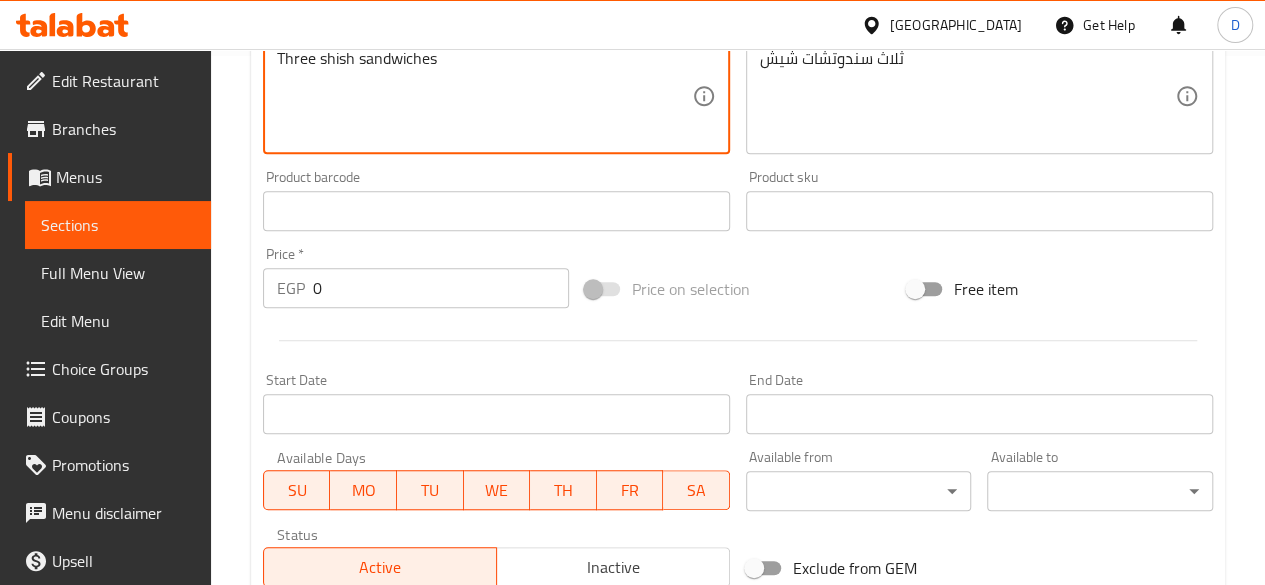 type on "Three shish sandwiches" 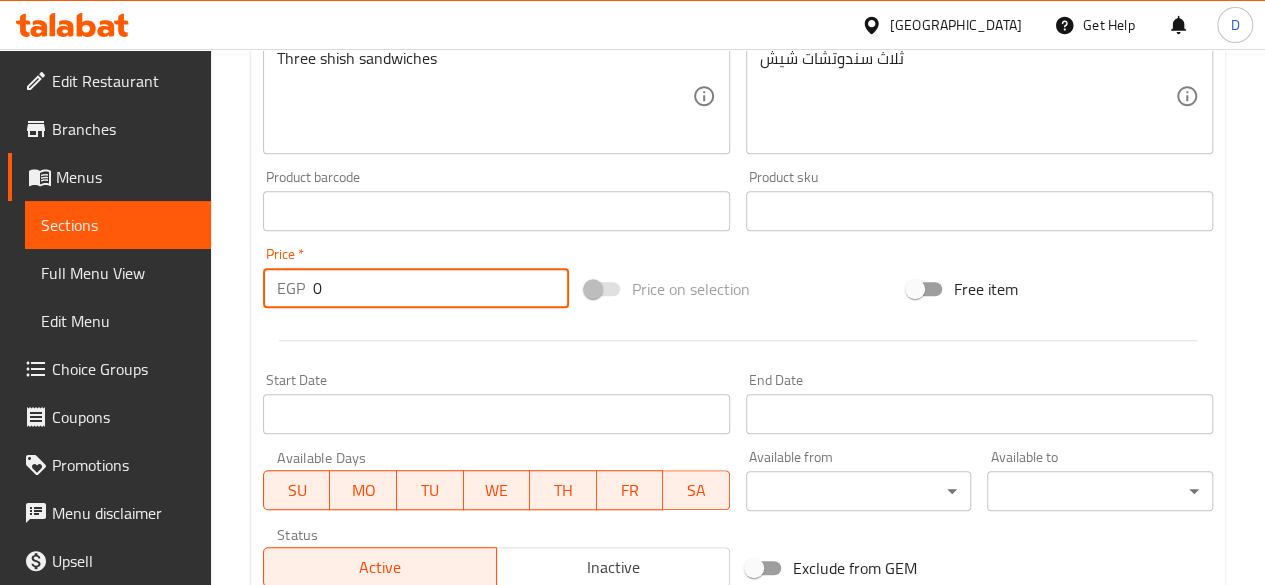 click on "0" at bounding box center [441, 288] 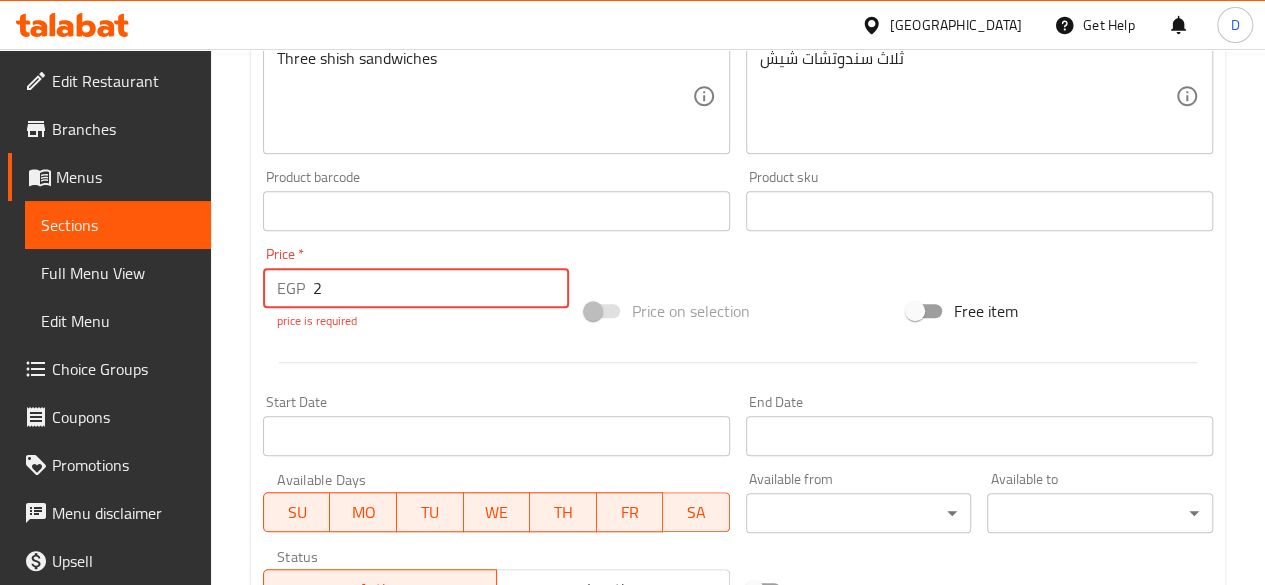 type on "27" 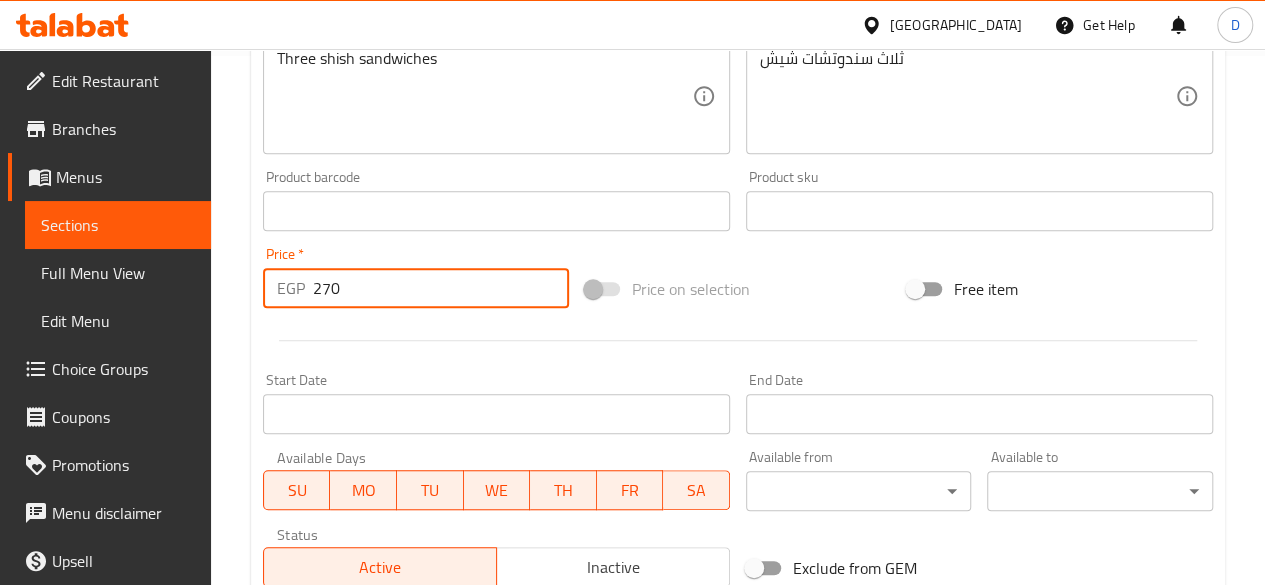 type on "270" 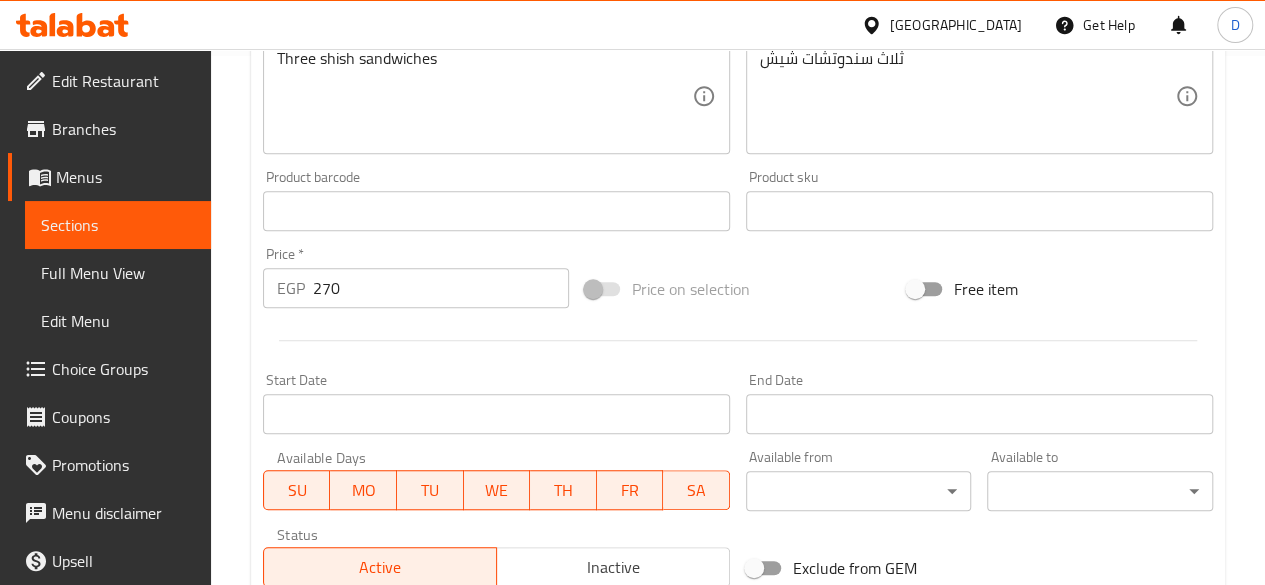 click on "Price   * EGP 270 Price  *" at bounding box center (416, 277) 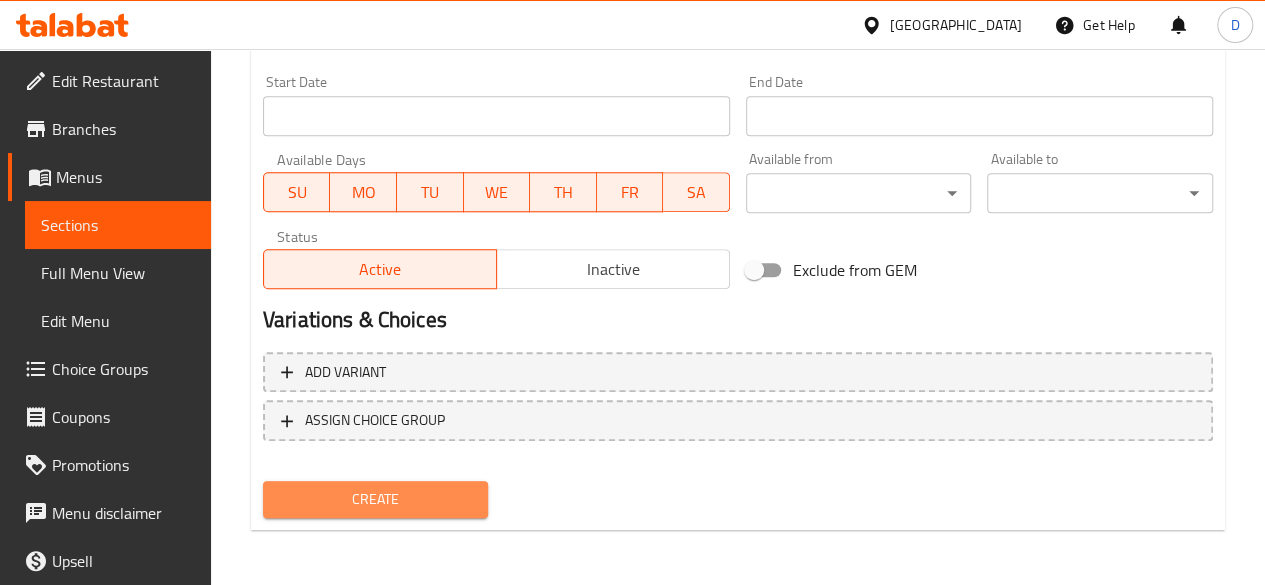 click on "Create" at bounding box center (376, 499) 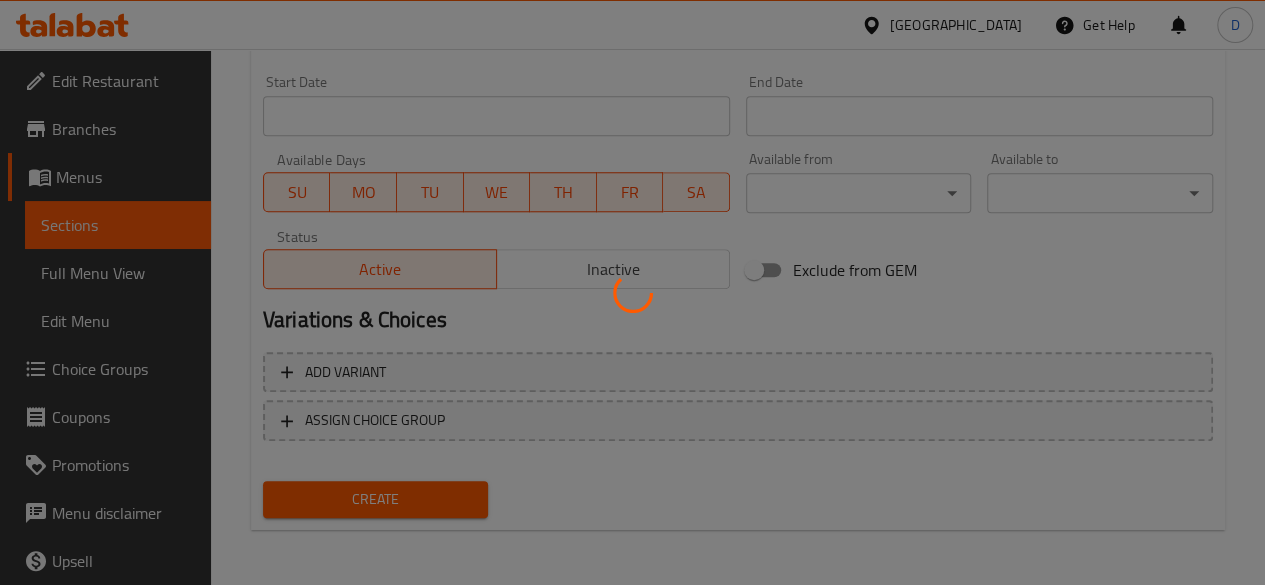type 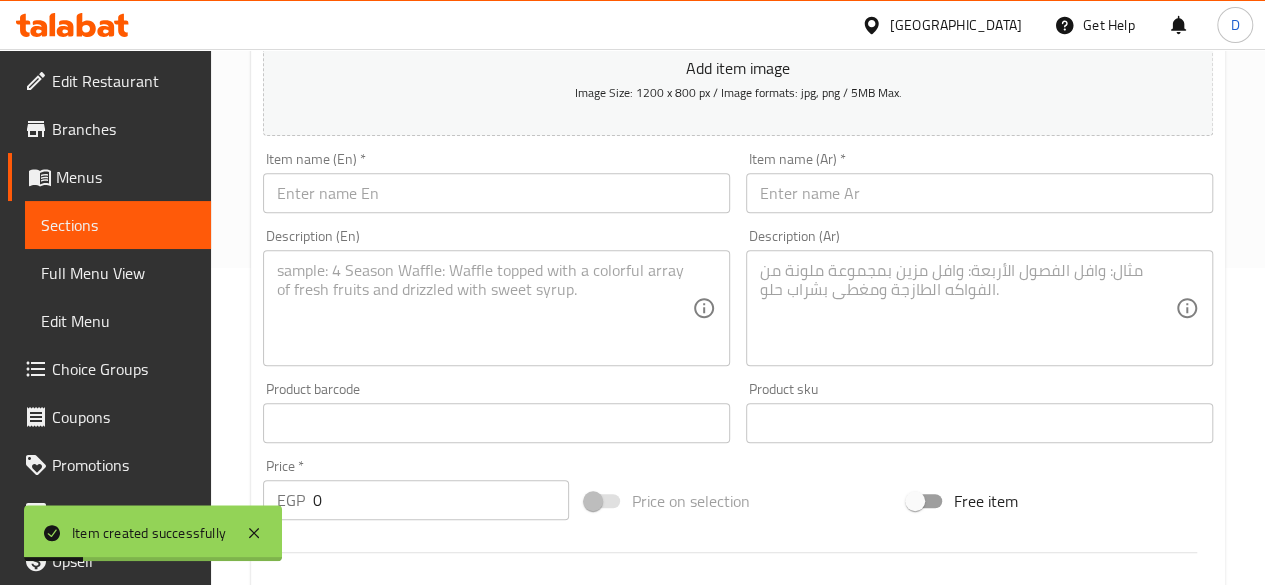 scroll, scrollTop: 316, scrollLeft: 0, axis: vertical 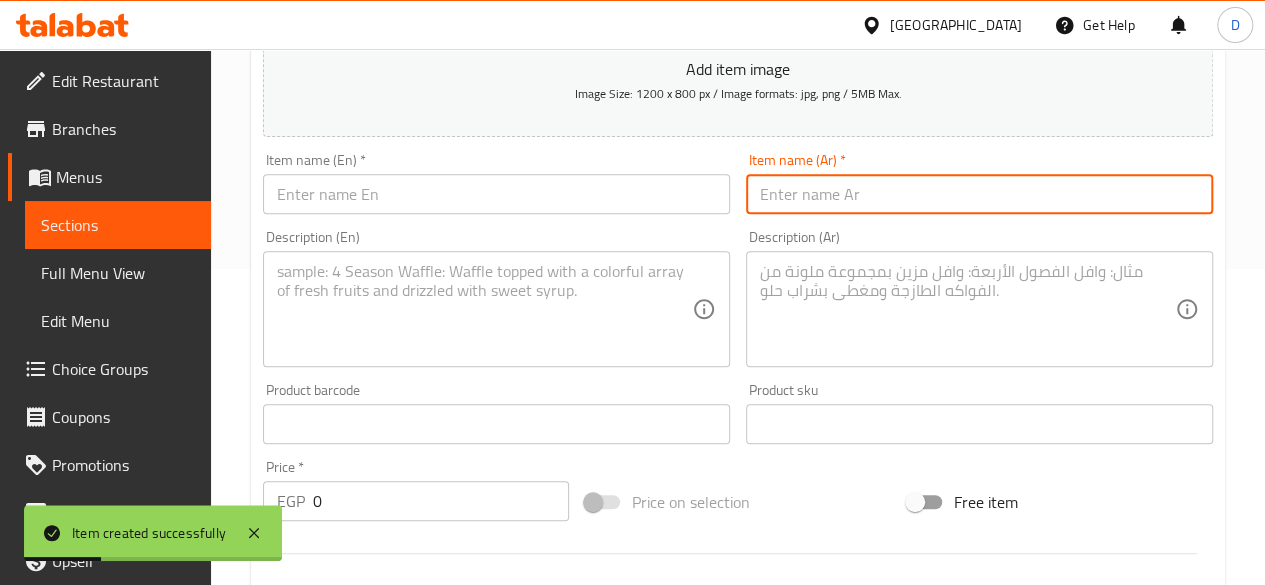 click at bounding box center [979, 194] 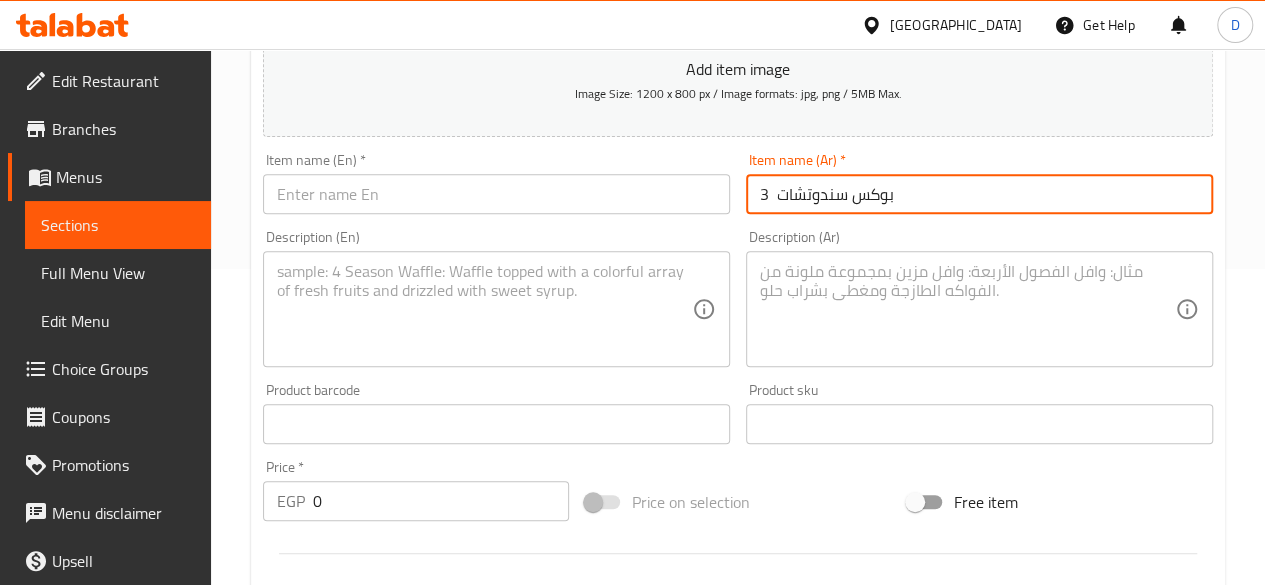 type on "بوكس سندوتشات  3" 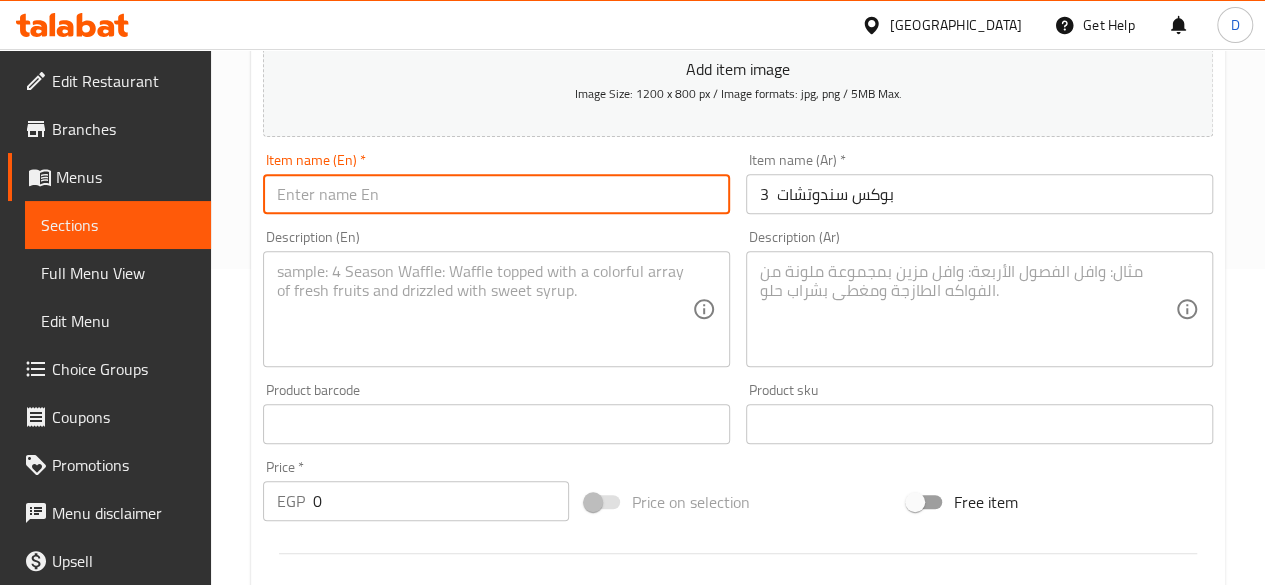 click at bounding box center [496, 194] 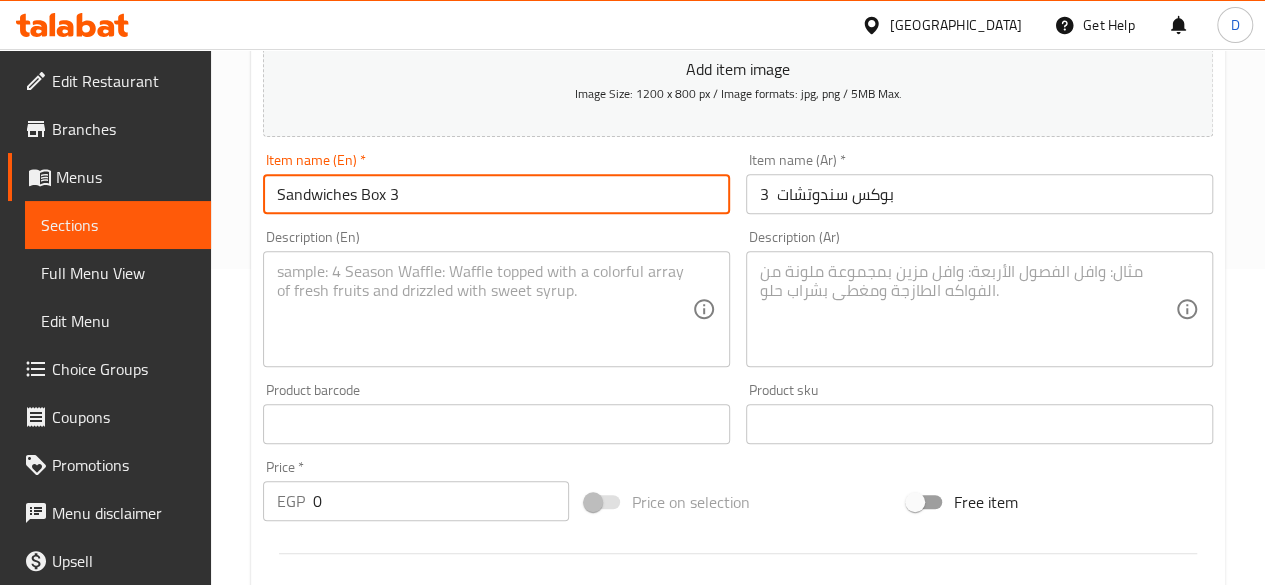 type on "Sandwiches Box 3" 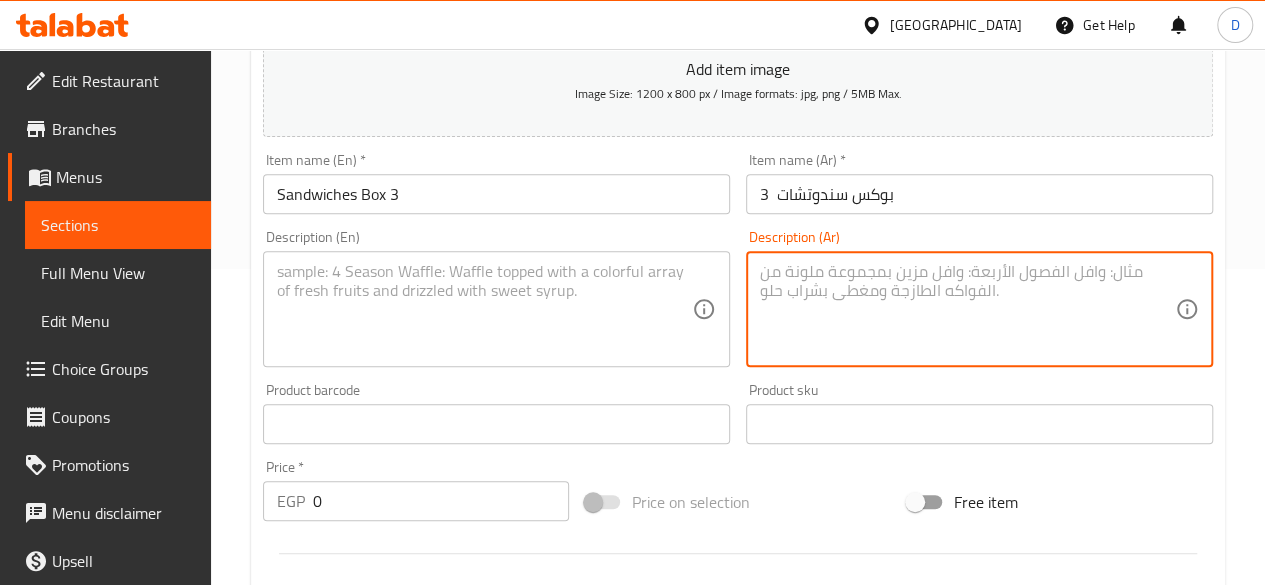 click at bounding box center (967, 309) 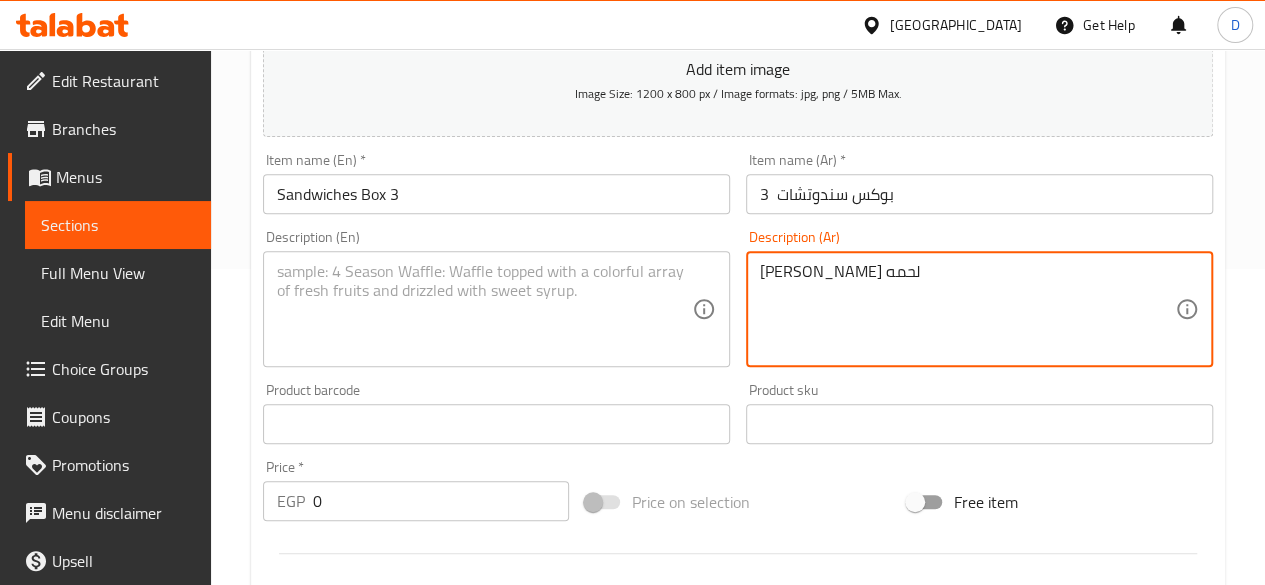 click on "[PERSON_NAME] لحمه" at bounding box center (967, 309) 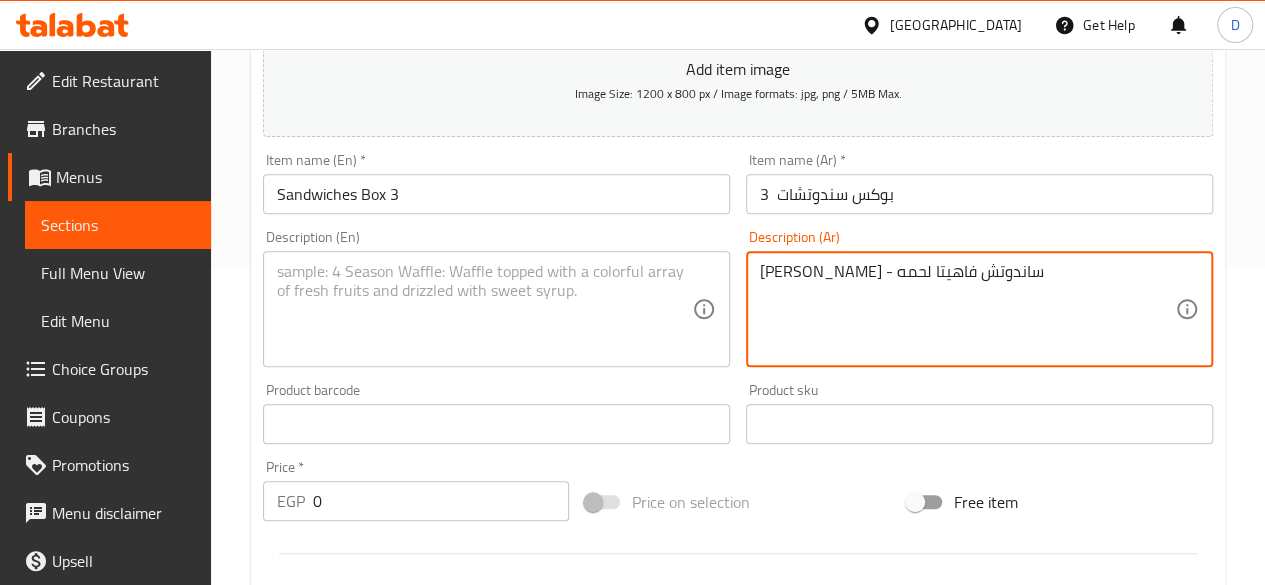 type on "[PERSON_NAME] - ساندوتش فاهيتا لحمه" 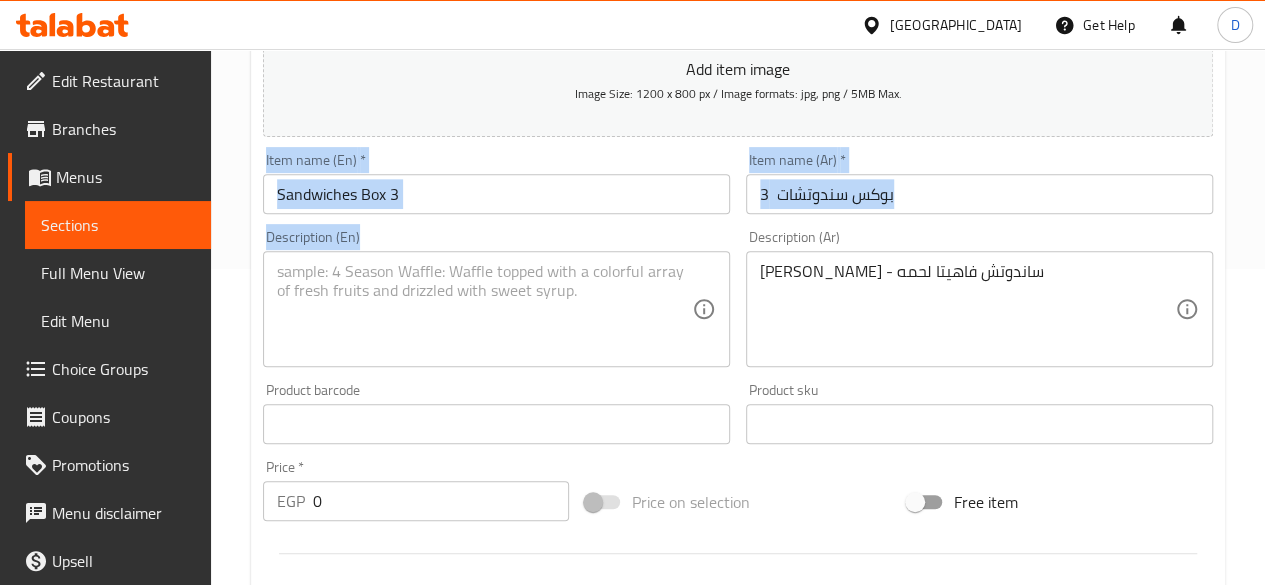 scroll, scrollTop: 0, scrollLeft: 0, axis: both 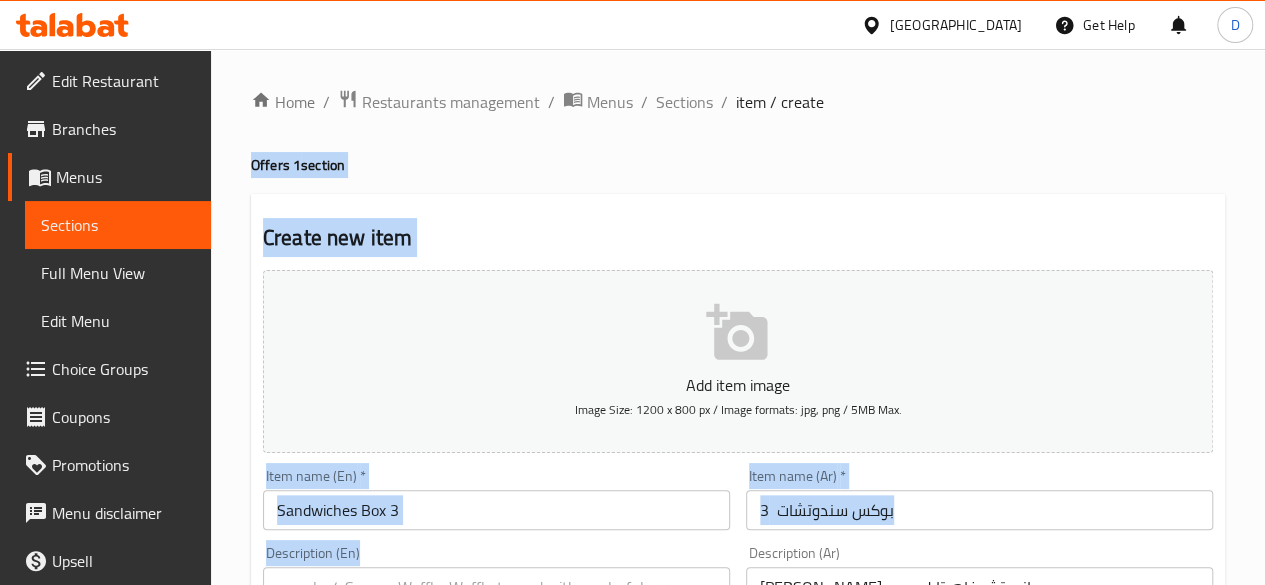 drag, startPoint x: 548, startPoint y: 243, endPoint x: 932, endPoint y: -87, distance: 506.3161 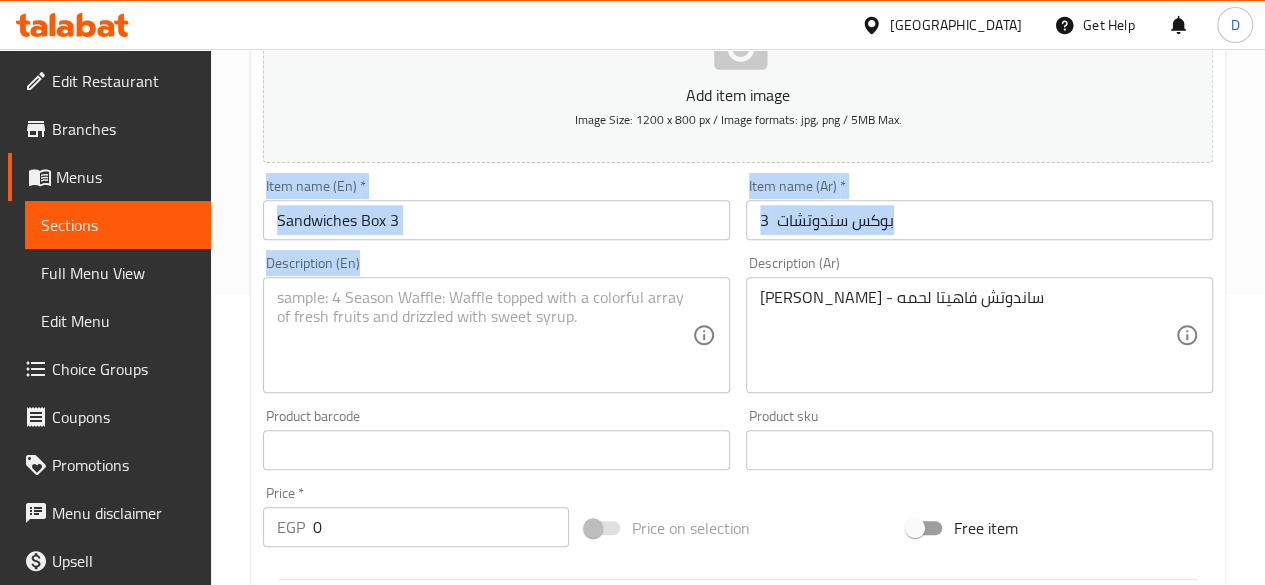 scroll, scrollTop: 302, scrollLeft: 0, axis: vertical 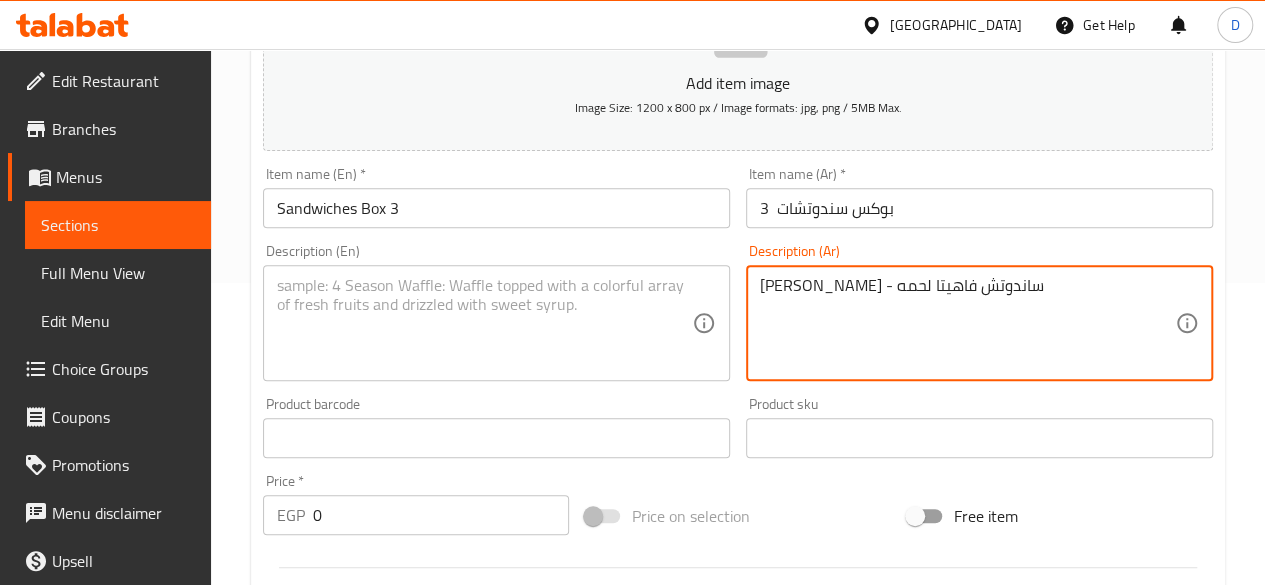 click on "[PERSON_NAME] - ساندوتش فاهيتا لحمه" at bounding box center (967, 323) 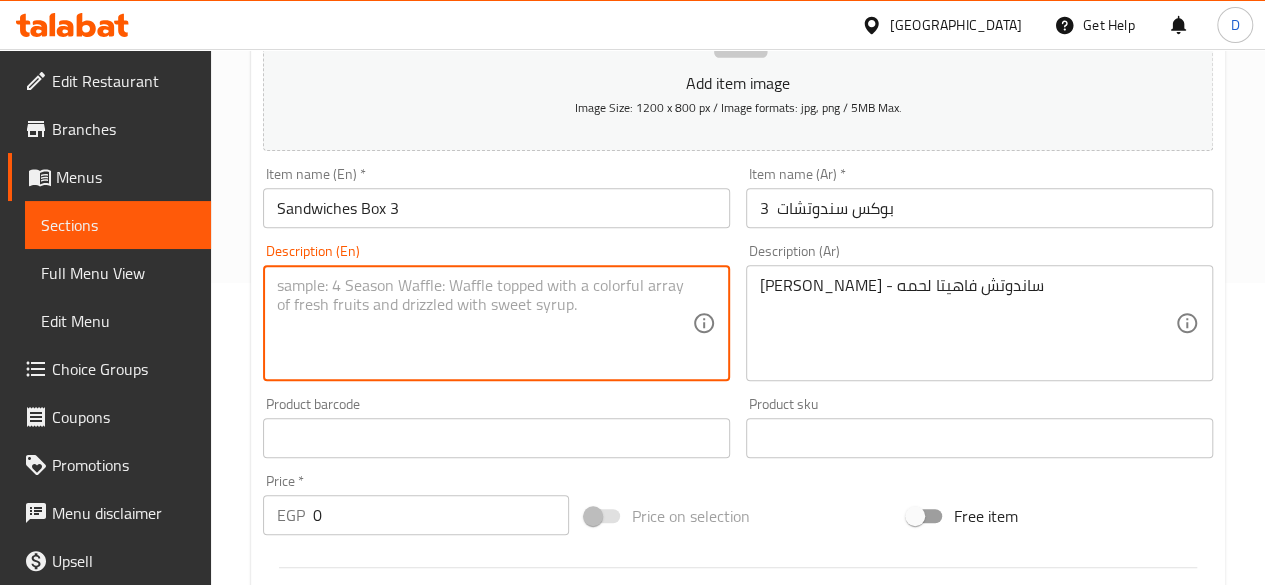 click at bounding box center (484, 323) 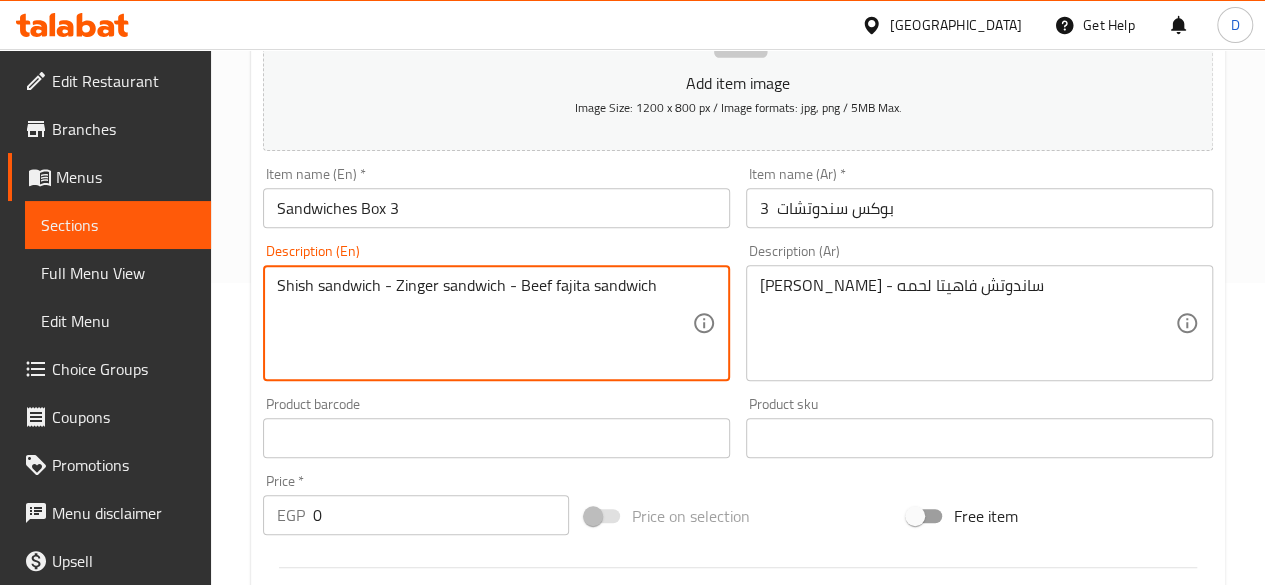 type on "Shish sandwich - Zinger sandwich - Beef fajita sandwich" 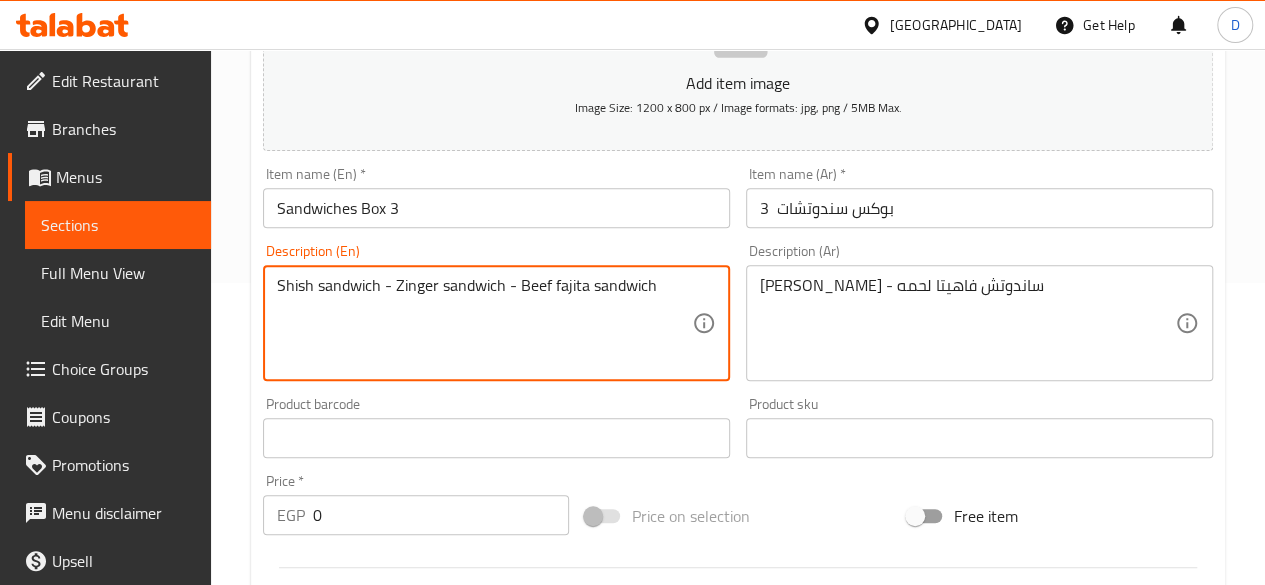 scroll, scrollTop: 460, scrollLeft: 0, axis: vertical 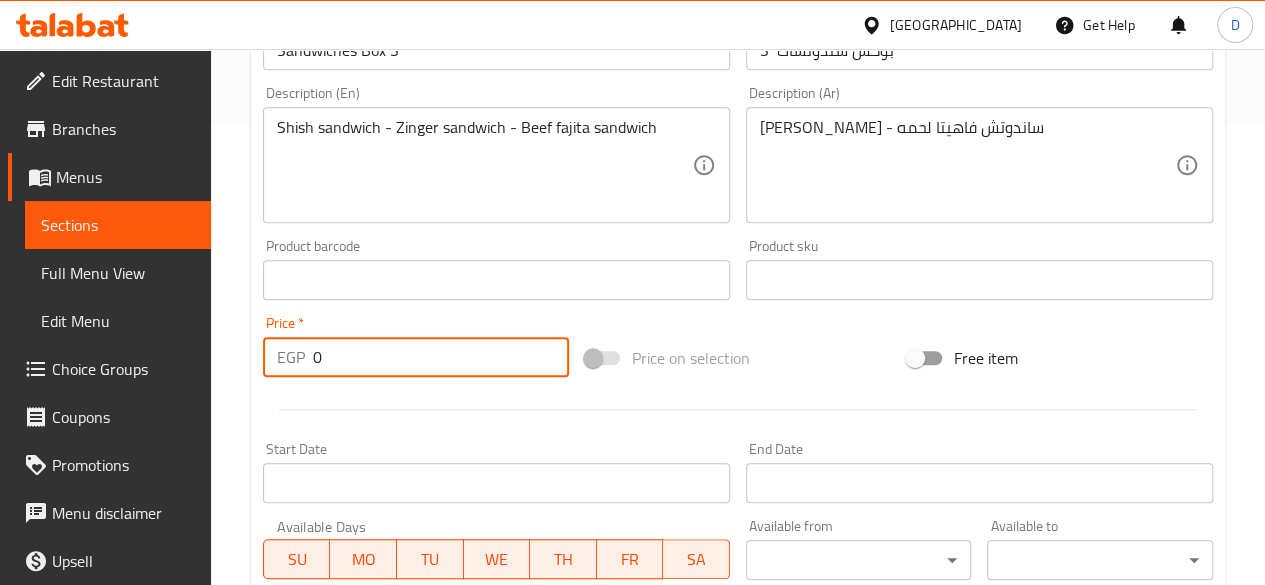click on "0" at bounding box center (441, 357) 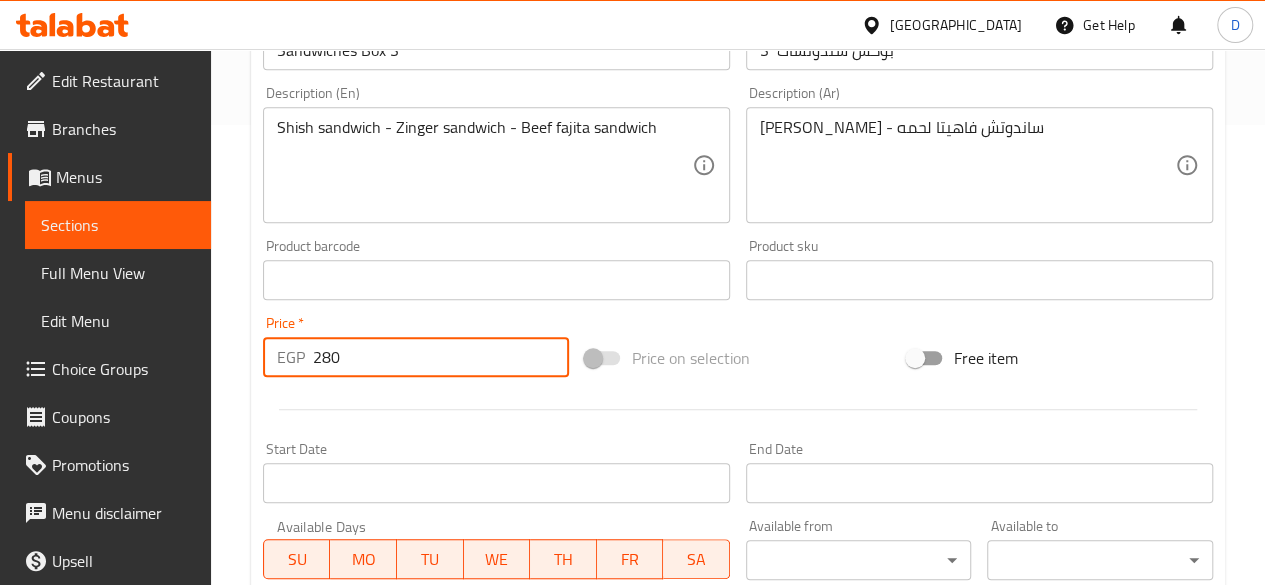 type on "280" 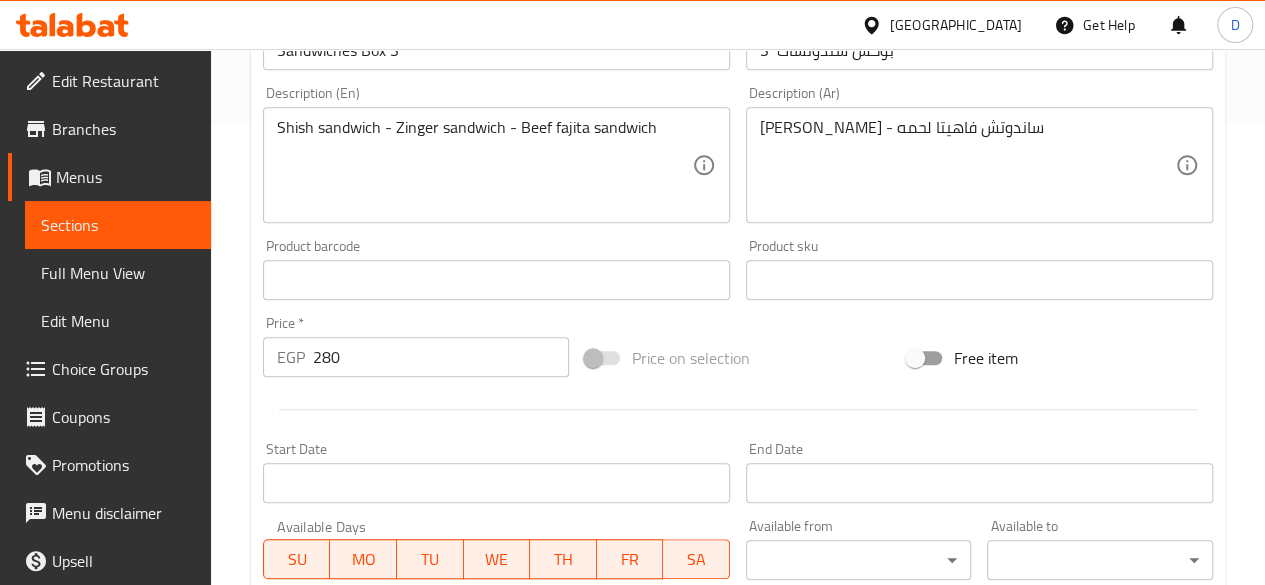 click on "Price   * EGP 280 Price  *" at bounding box center [416, 346] 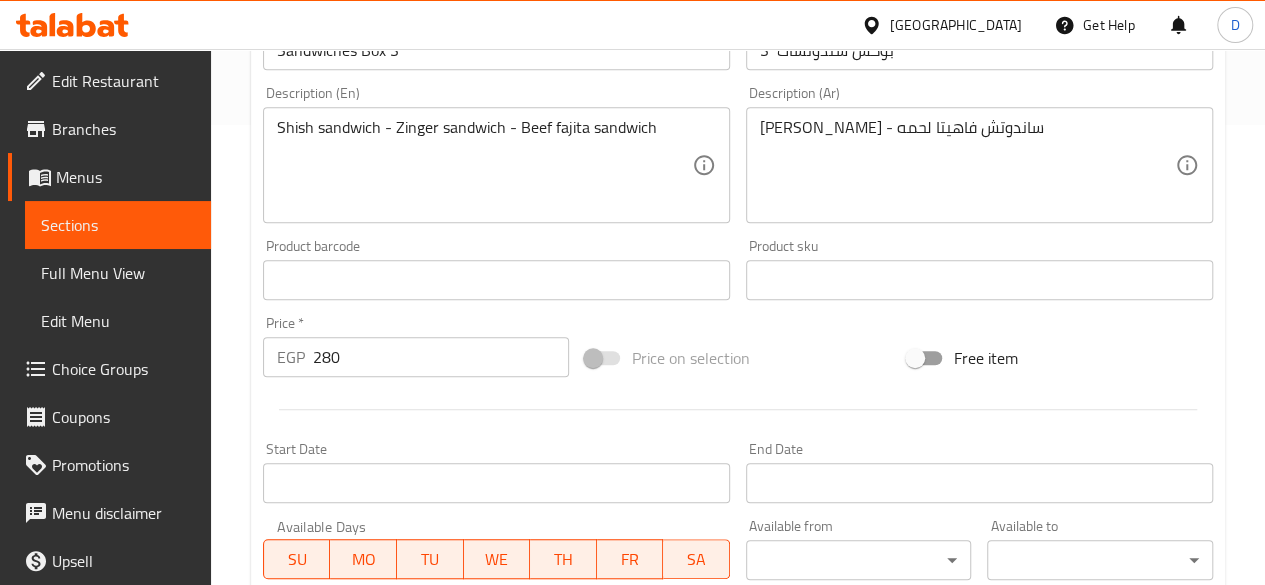 scroll, scrollTop: 827, scrollLeft: 0, axis: vertical 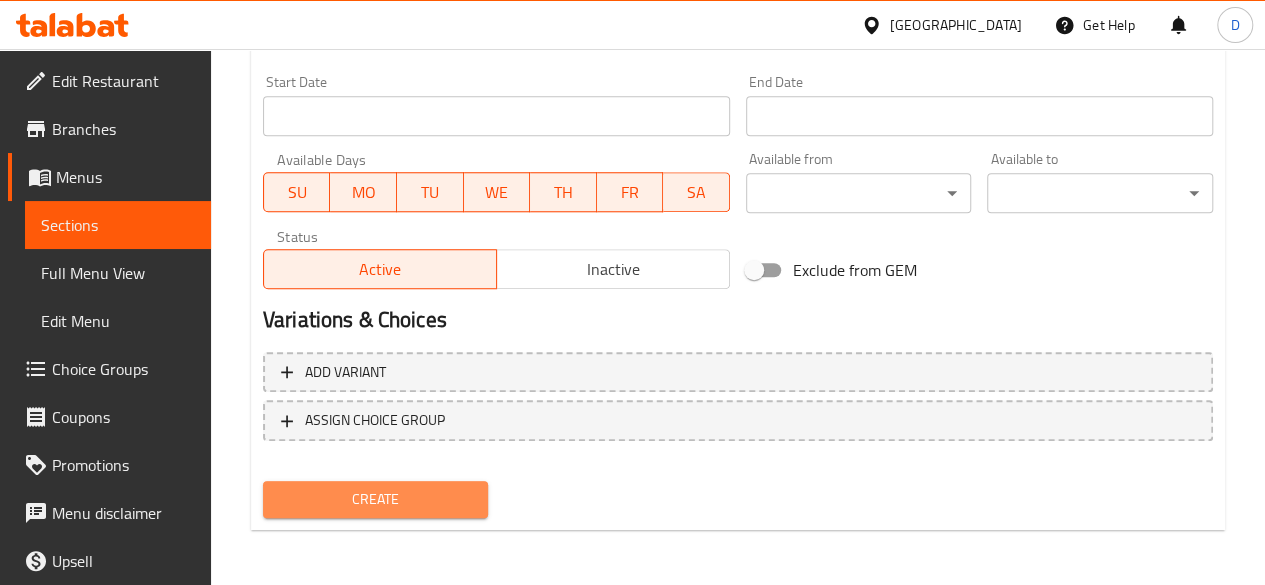 click on "Create" at bounding box center (376, 499) 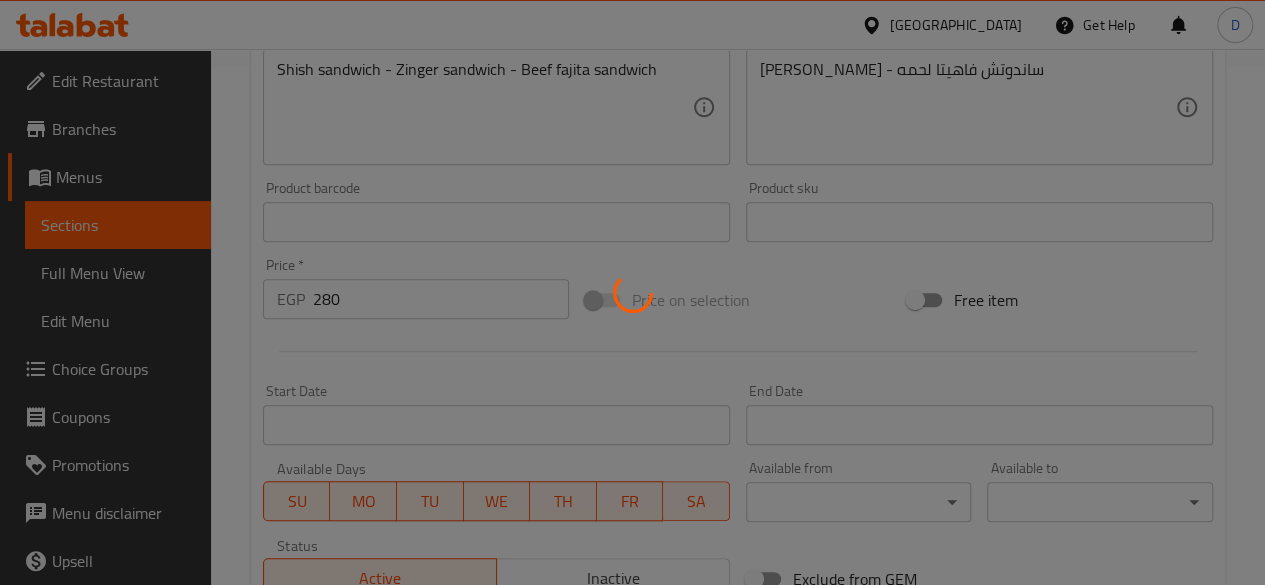 type 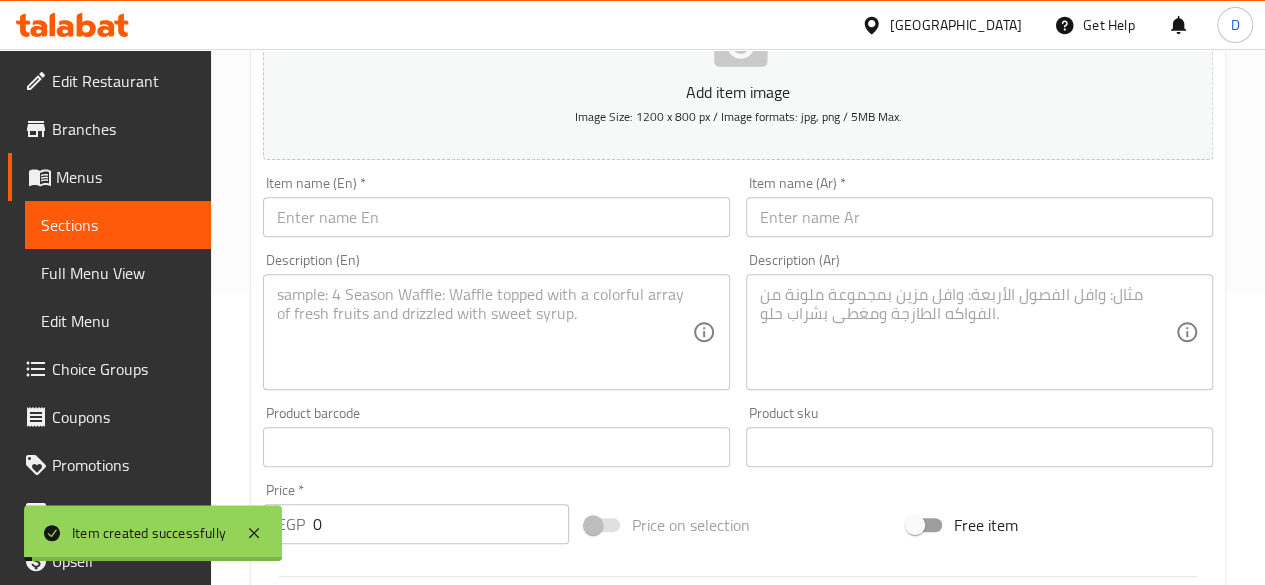 scroll, scrollTop: 282, scrollLeft: 0, axis: vertical 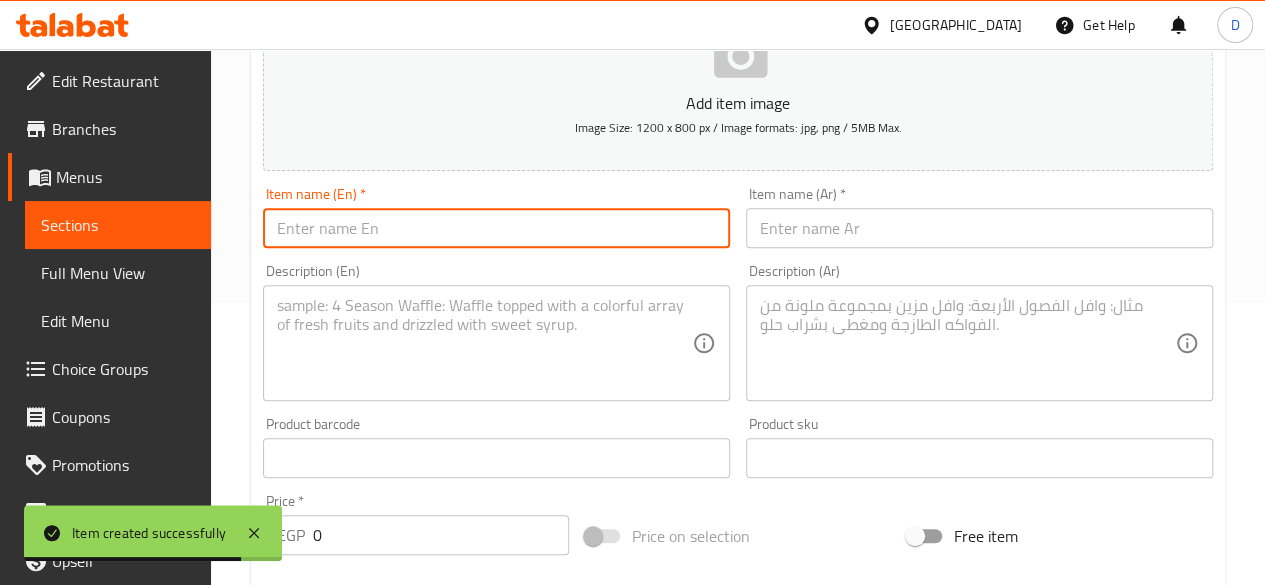 click at bounding box center [496, 228] 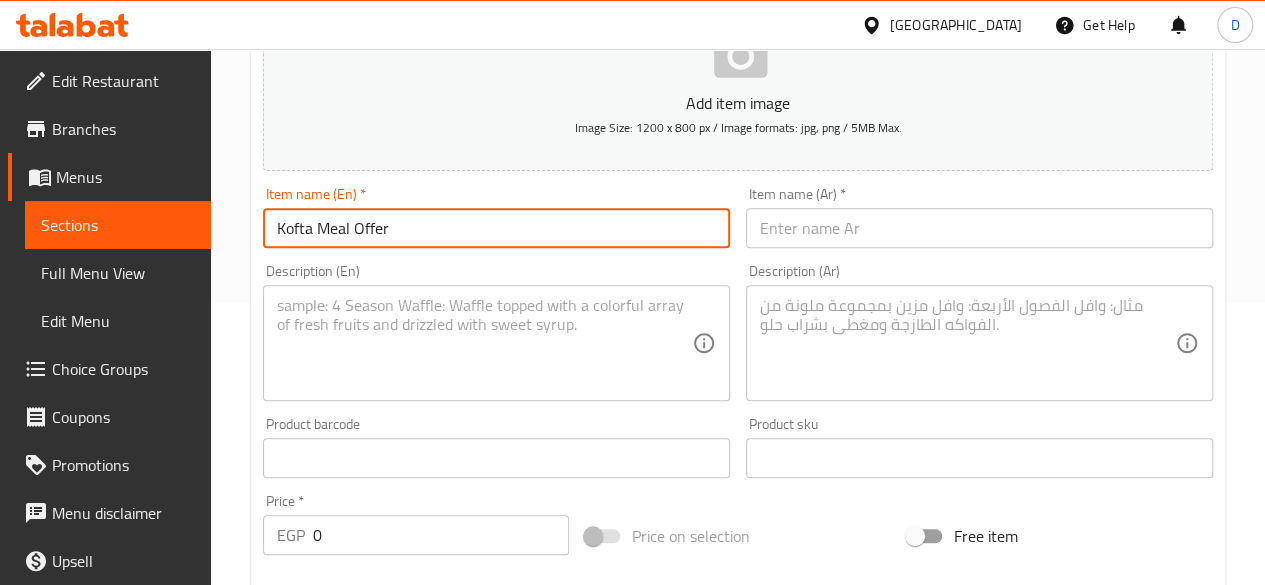 click on "Kofta Meal Offer" at bounding box center (496, 228) 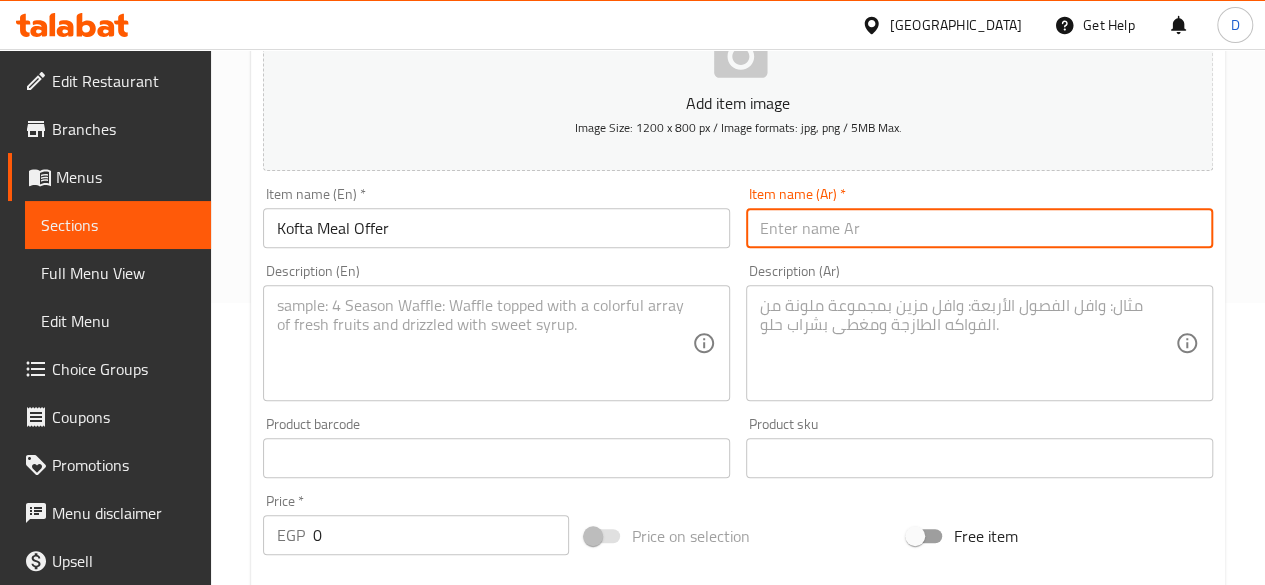 click at bounding box center (979, 228) 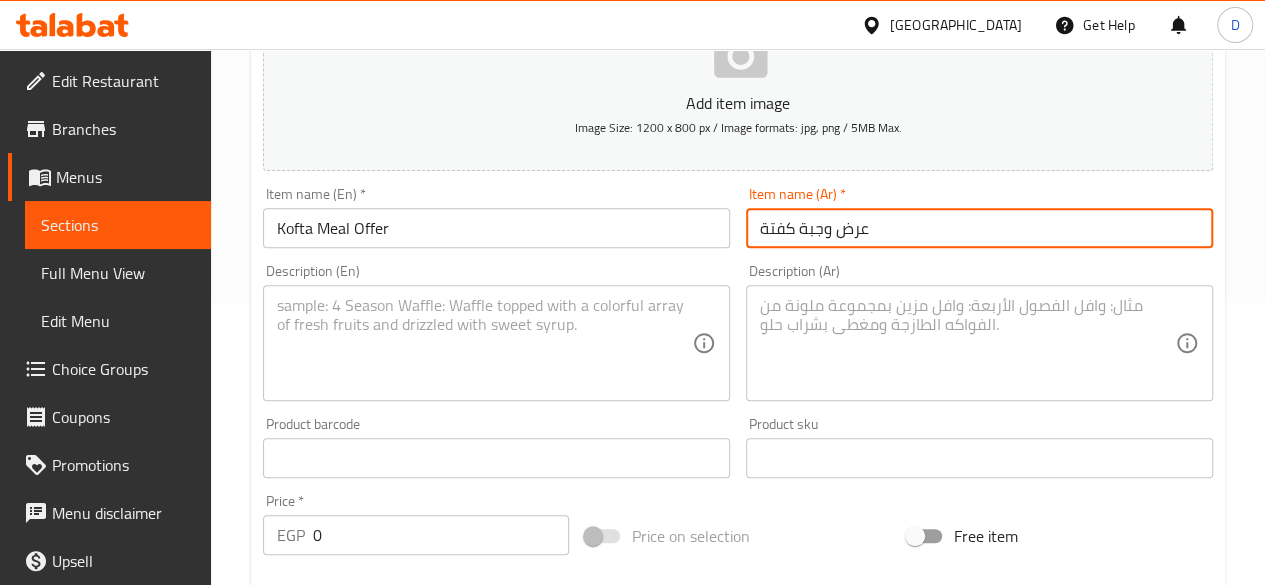type on "عرض وجبة كفتة" 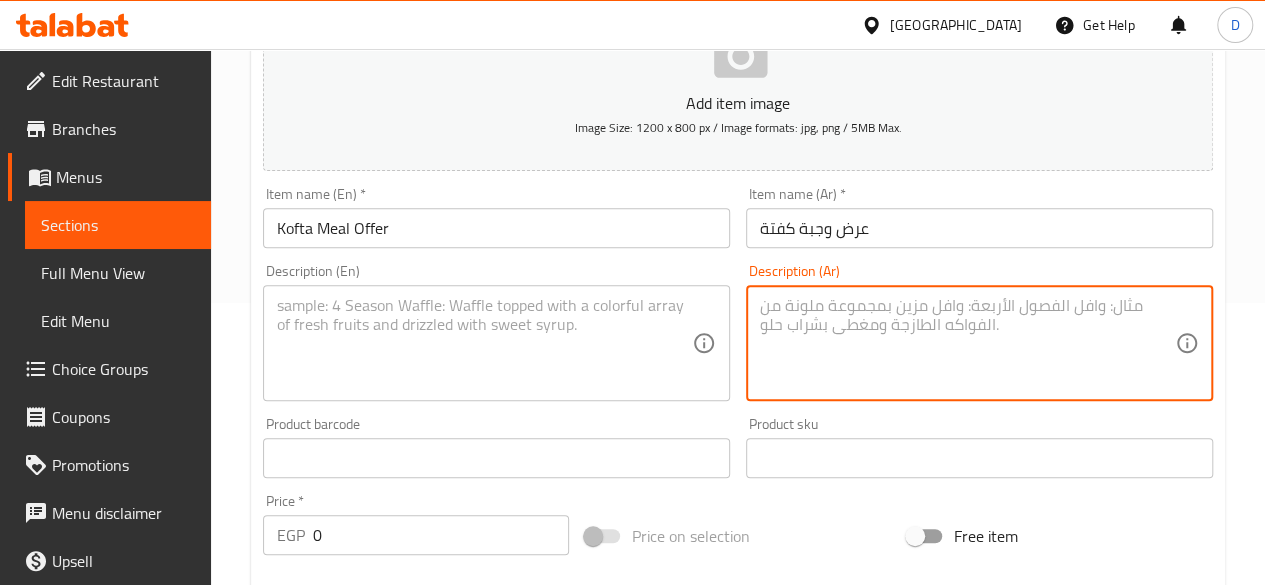 click at bounding box center [967, 343] 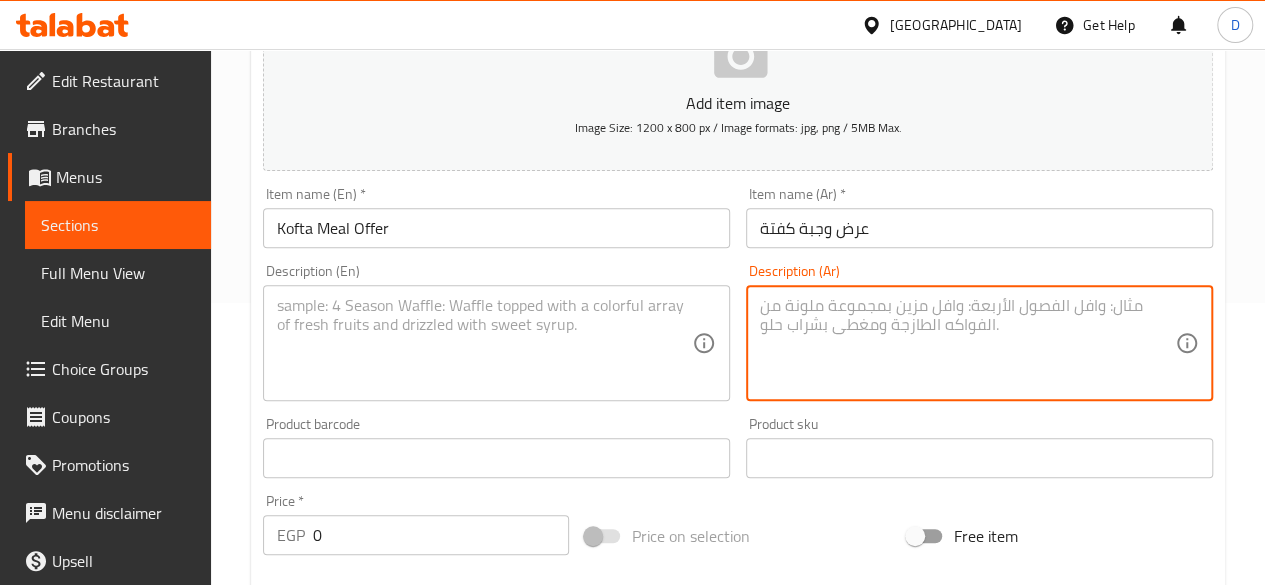 paste on "وجبه كفته ثلاث قطع مع رز بسمتي  توميه وسلطه دقوس" 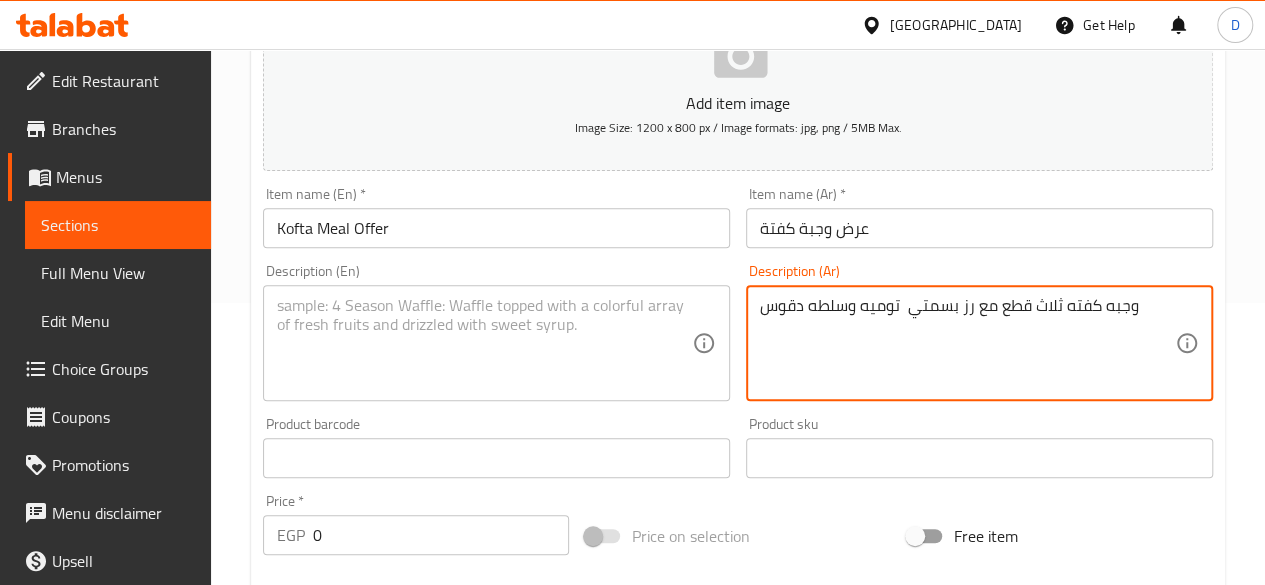 type on "وجبه كفته ثلاث قطع مع رز بسمتي  توميه وسلطه دقوس" 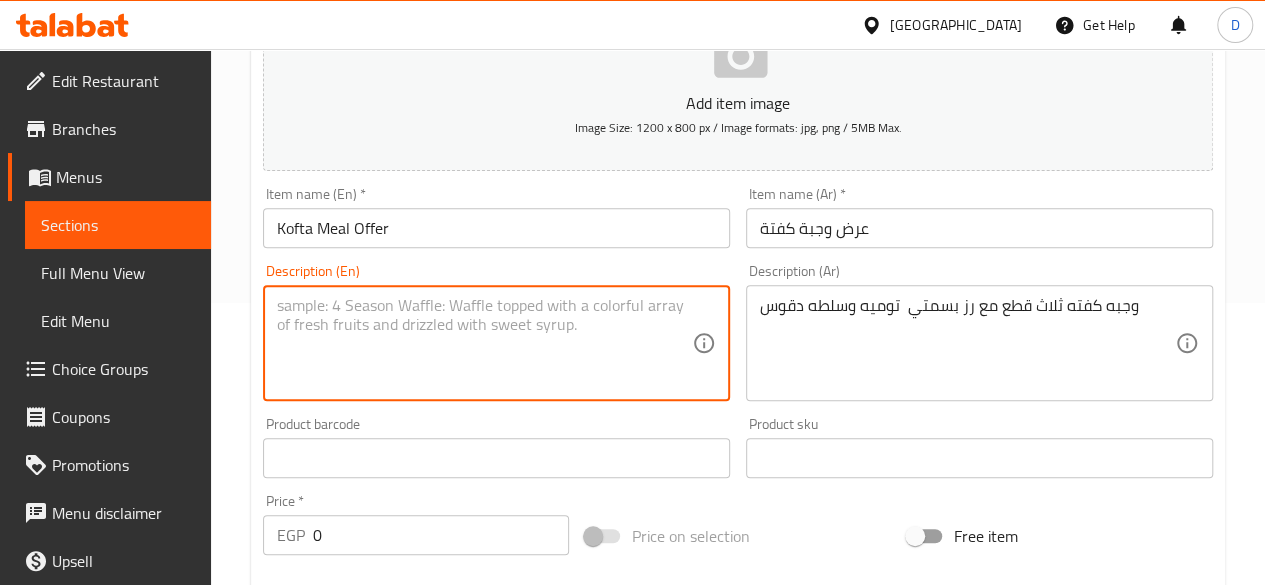 click at bounding box center [484, 343] 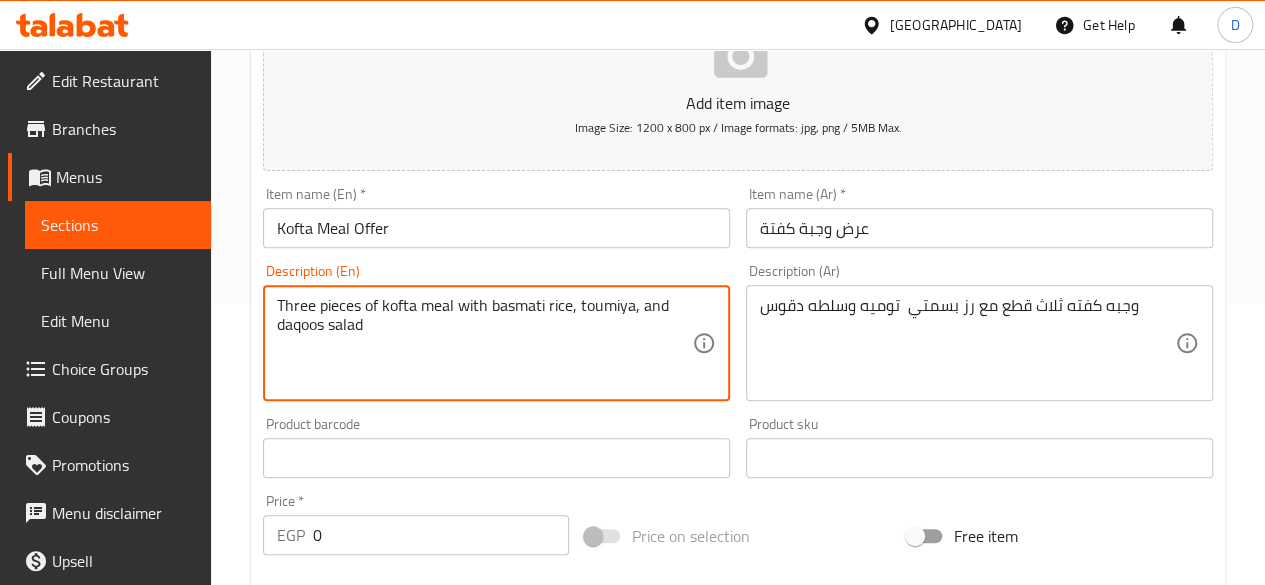 type on "Three pieces of kofta meal with basmati rice, toumiya, and daqoos salad" 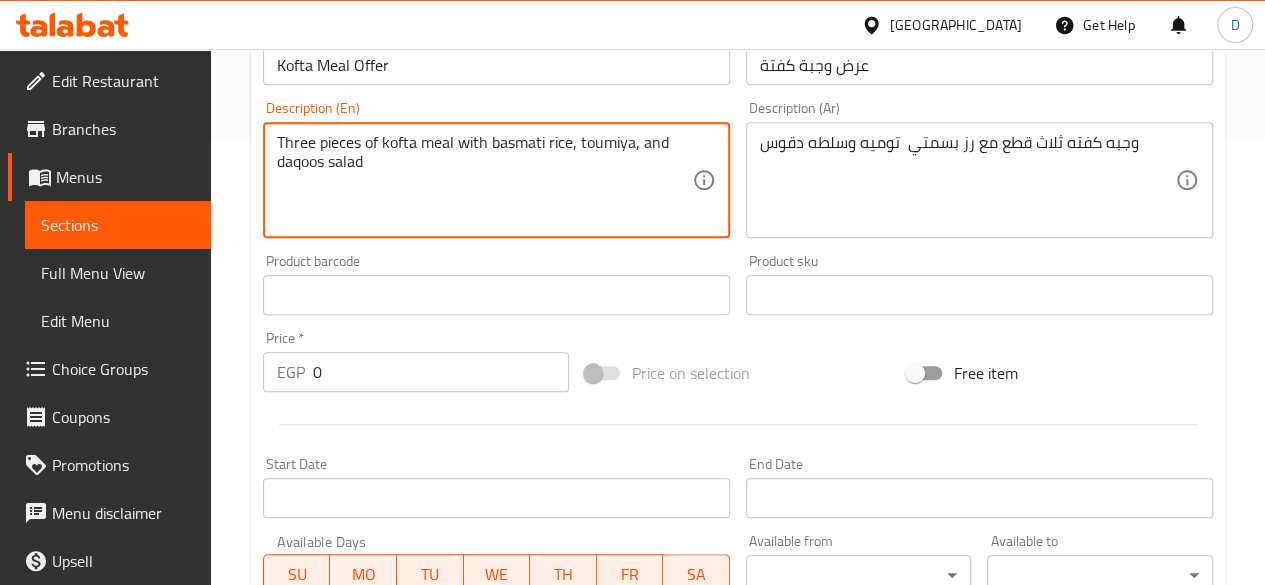 scroll, scrollTop: 447, scrollLeft: 0, axis: vertical 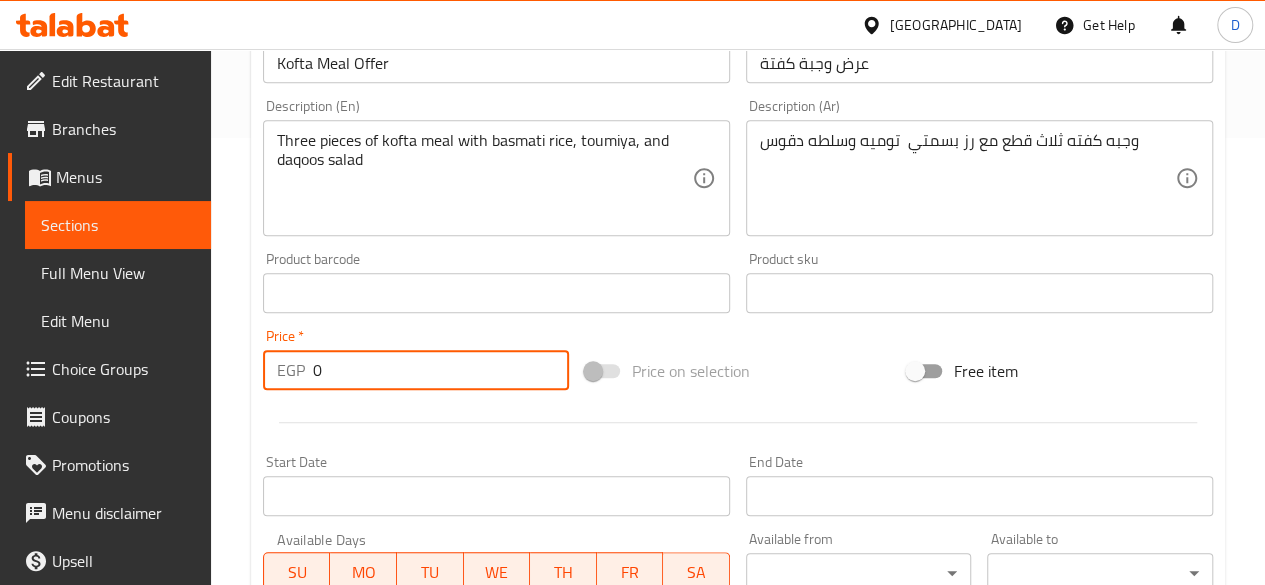 click on "0" at bounding box center (441, 370) 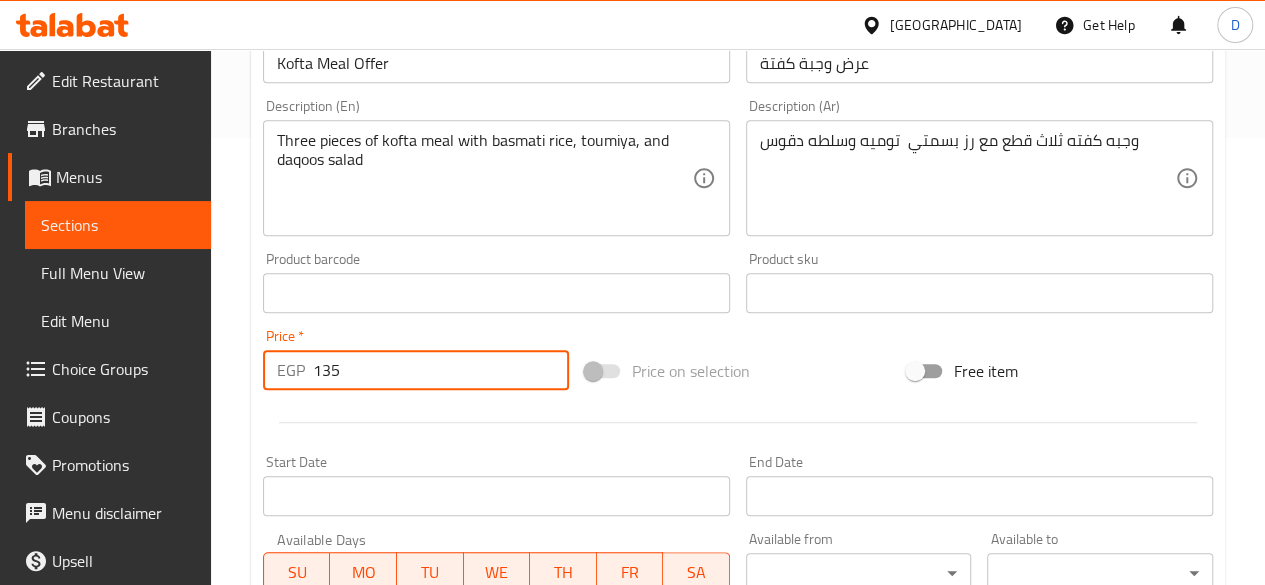 type on "135" 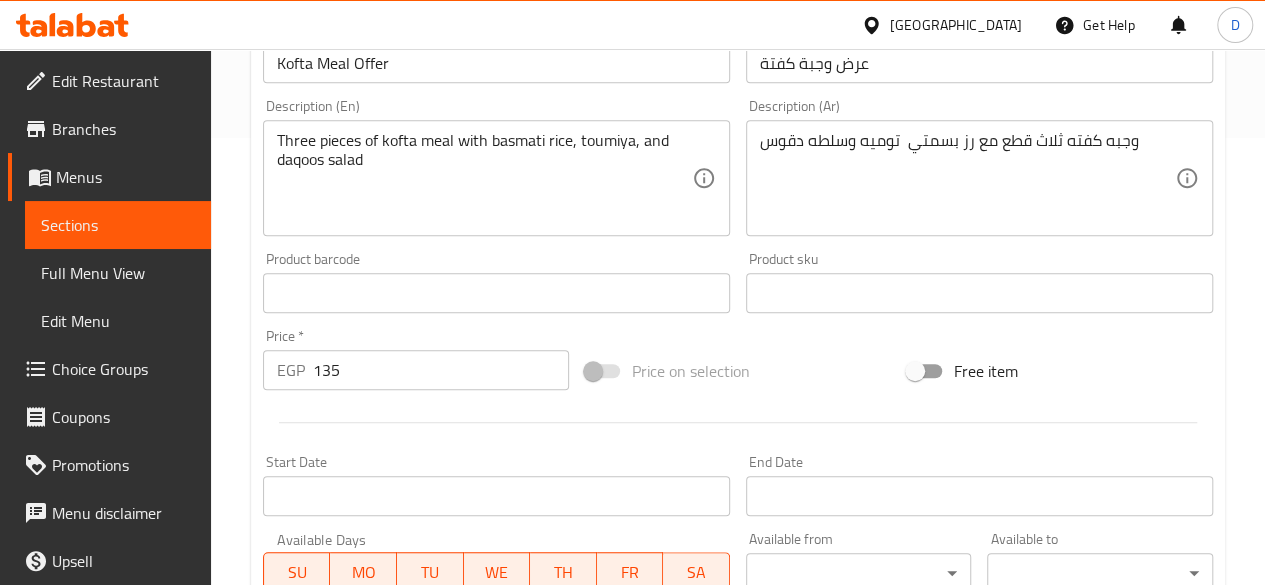 click on "Product barcode Product barcode" at bounding box center [496, 282] 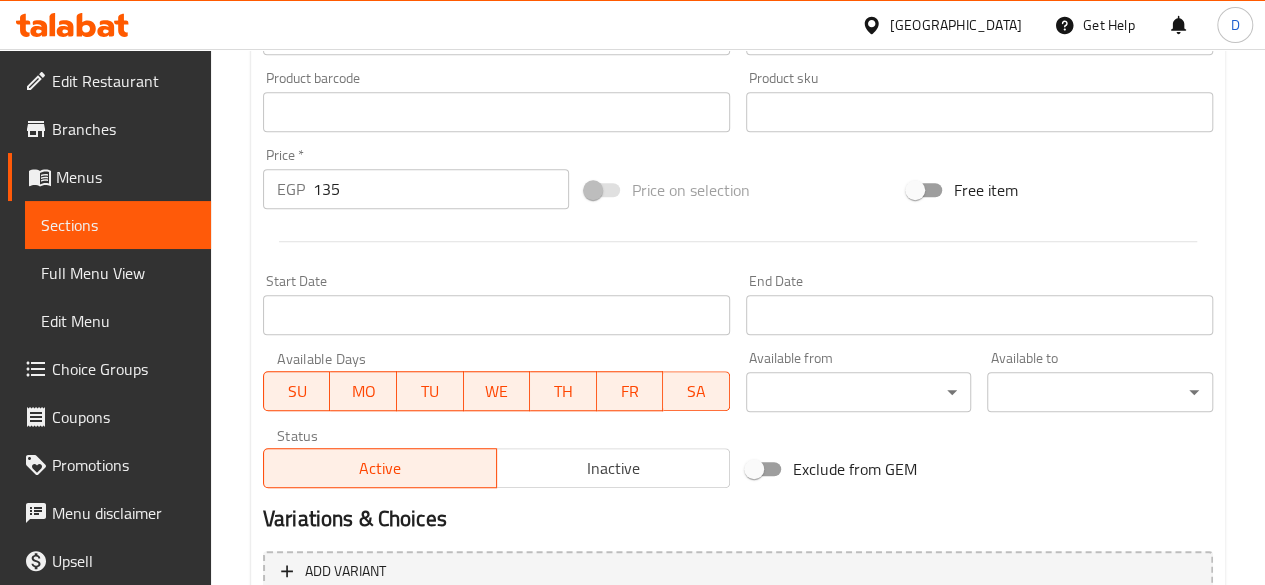scroll, scrollTop: 827, scrollLeft: 0, axis: vertical 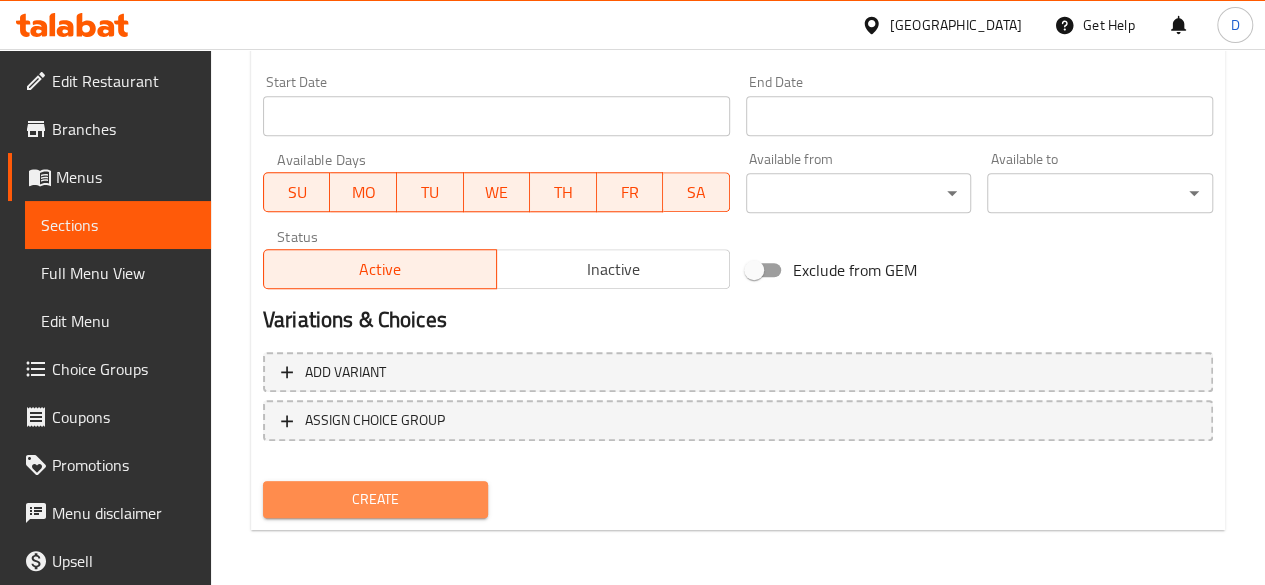 click on "Create" at bounding box center [376, 499] 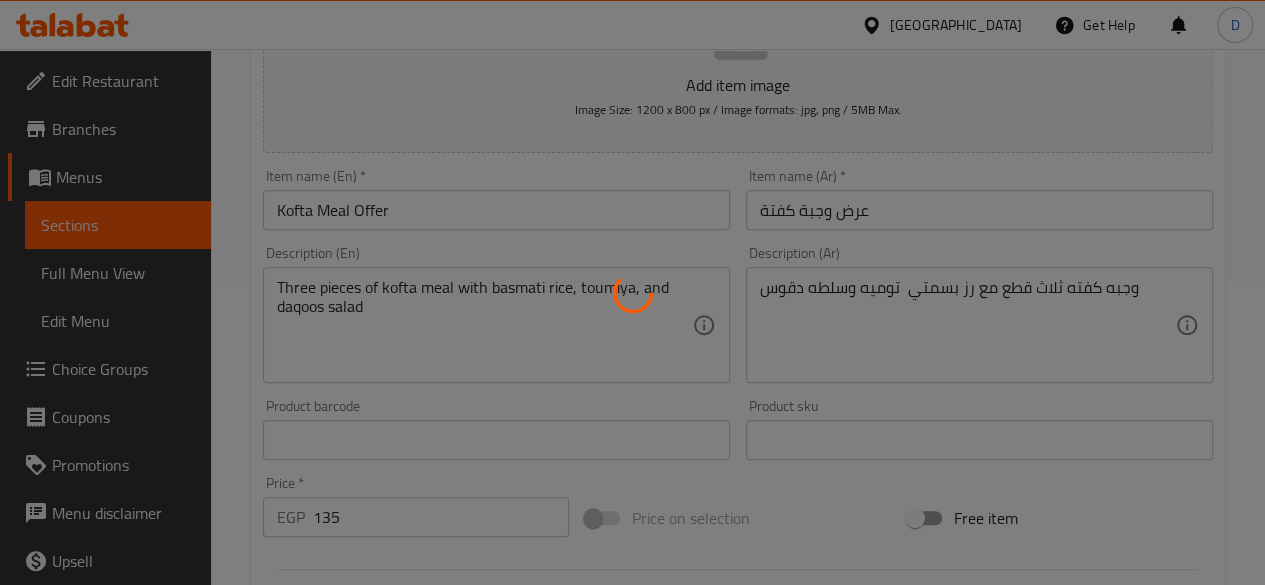 type 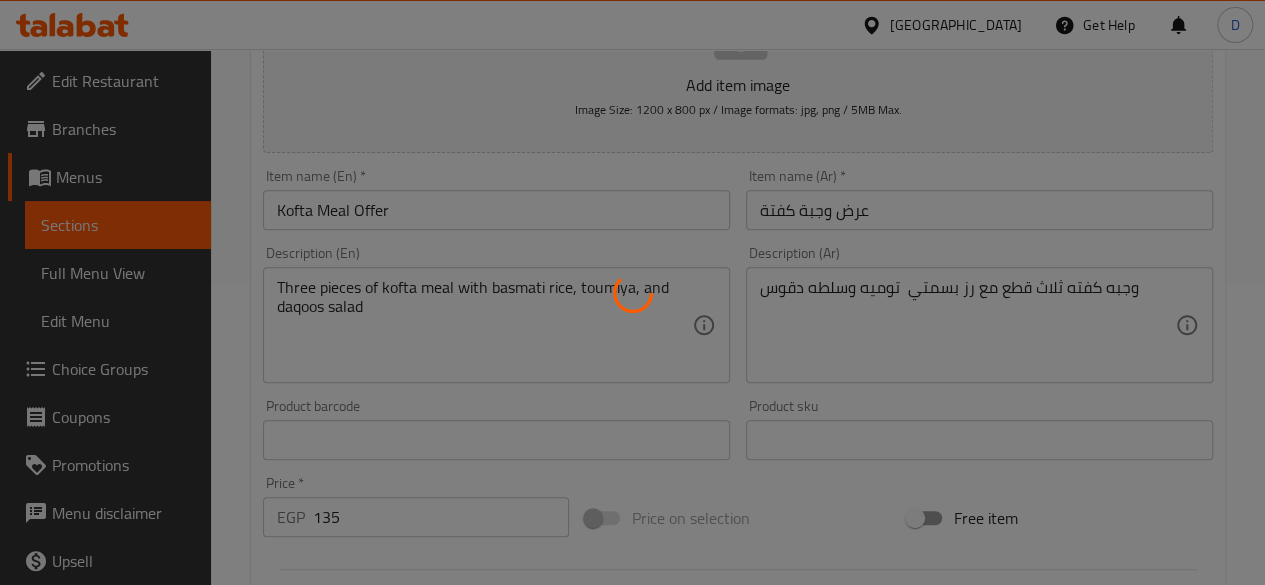 type 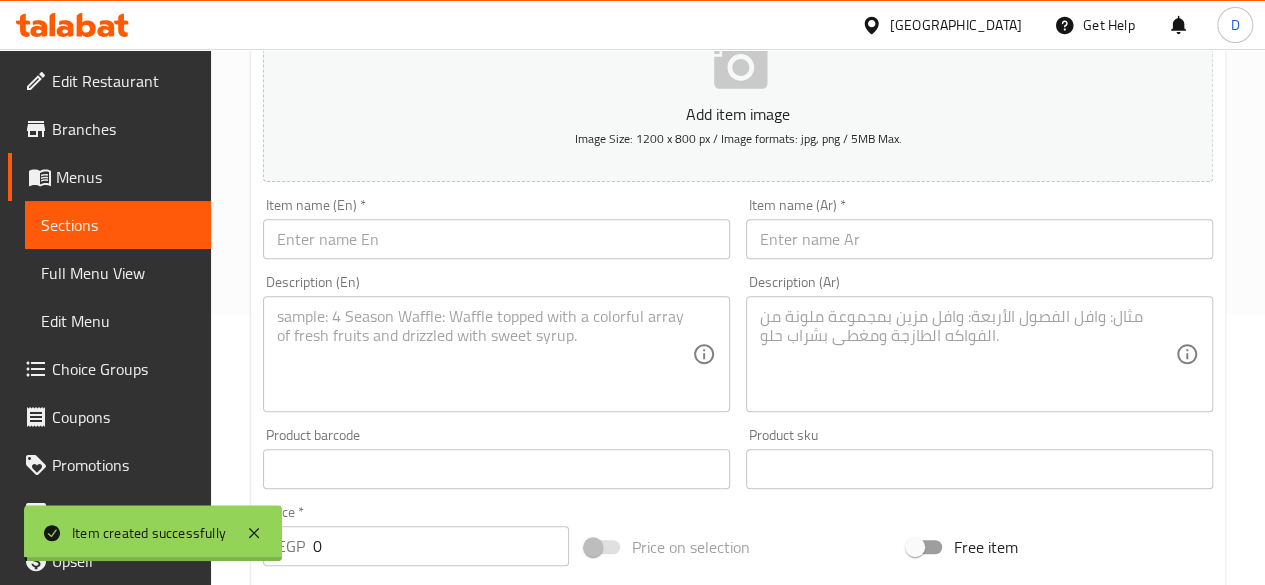 scroll, scrollTop: 270, scrollLeft: 0, axis: vertical 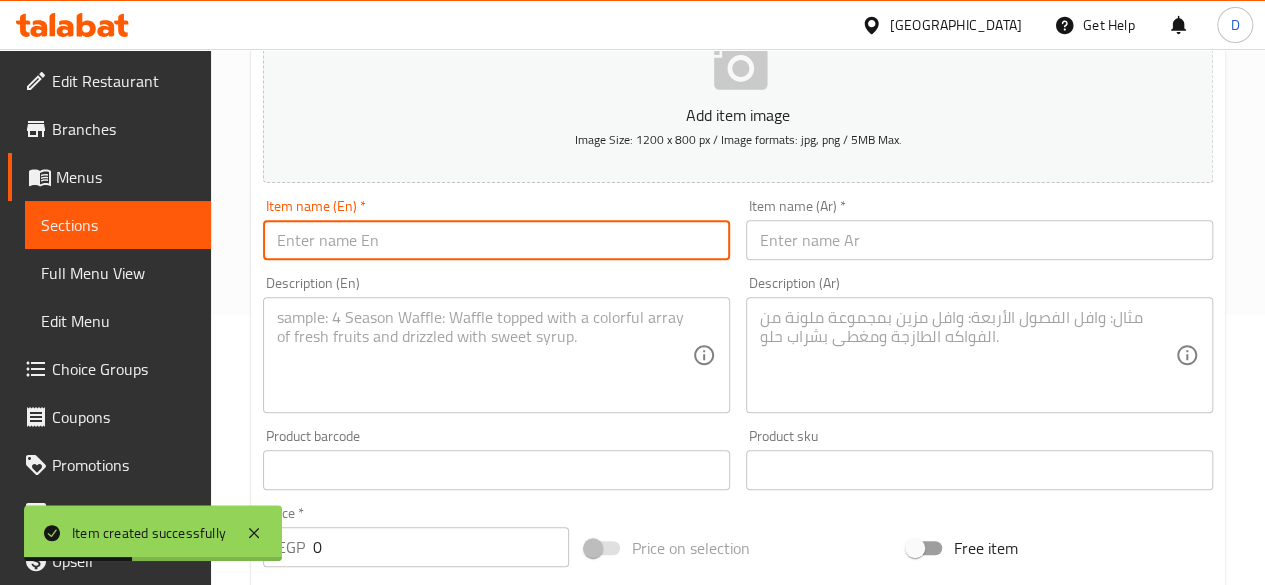 click at bounding box center [496, 240] 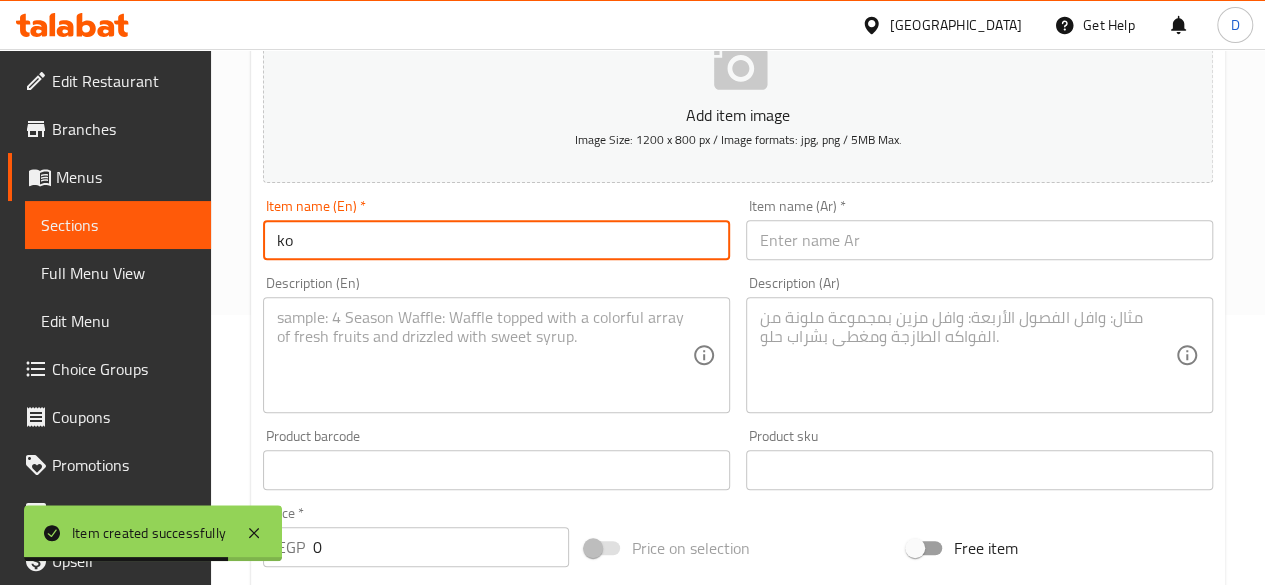 type on "k" 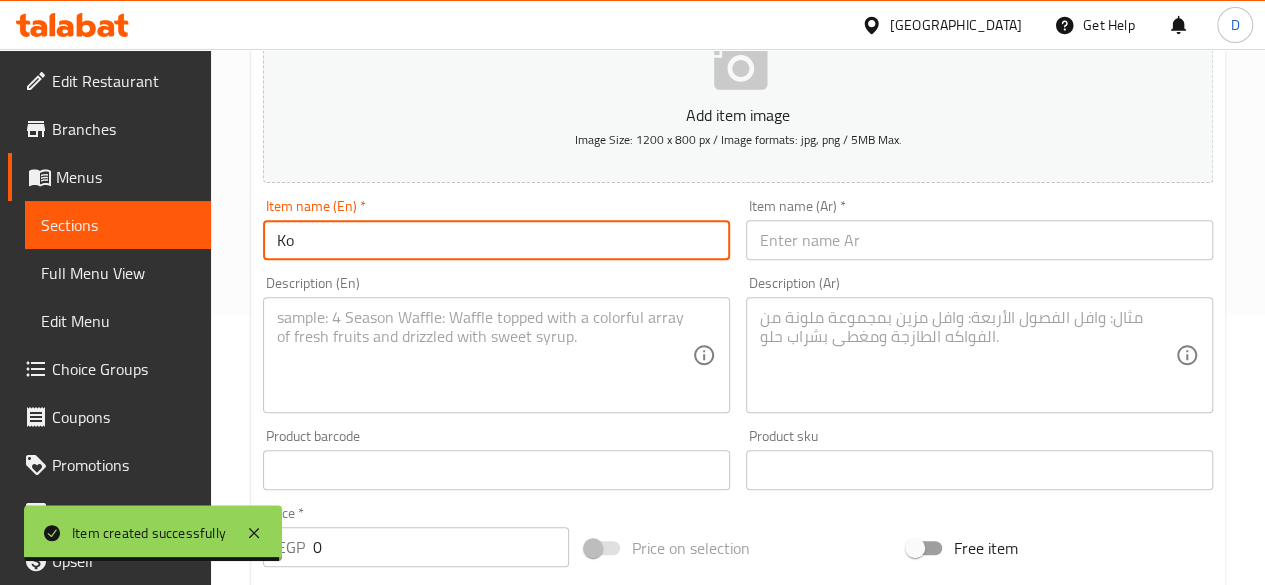 type on "K" 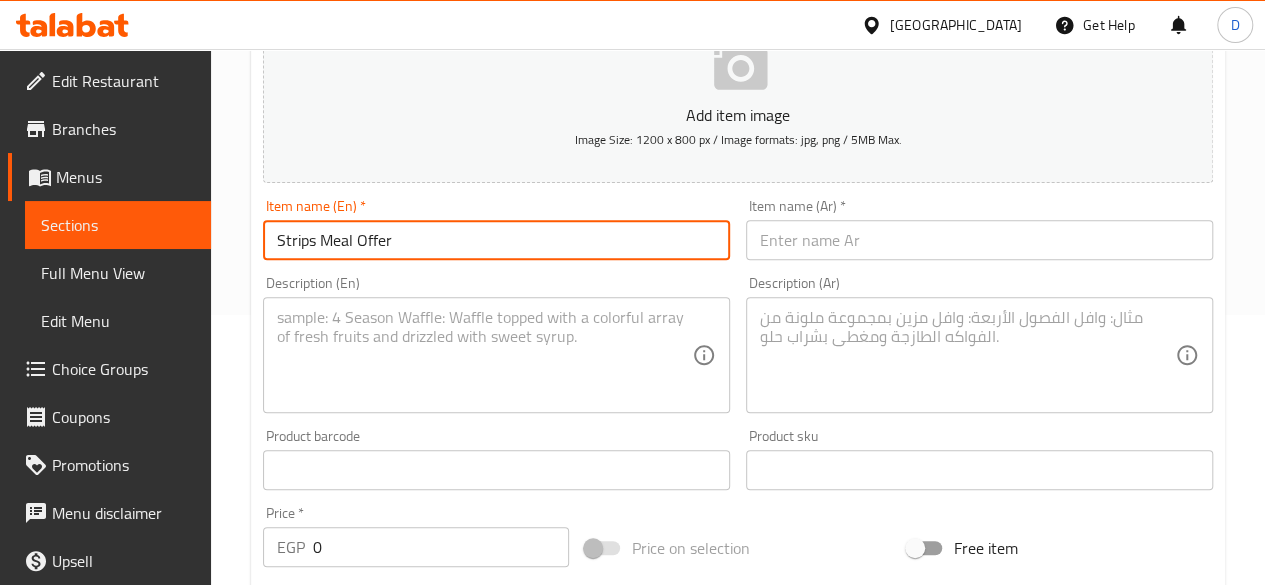 click on "Strips Meal Offer" at bounding box center [496, 240] 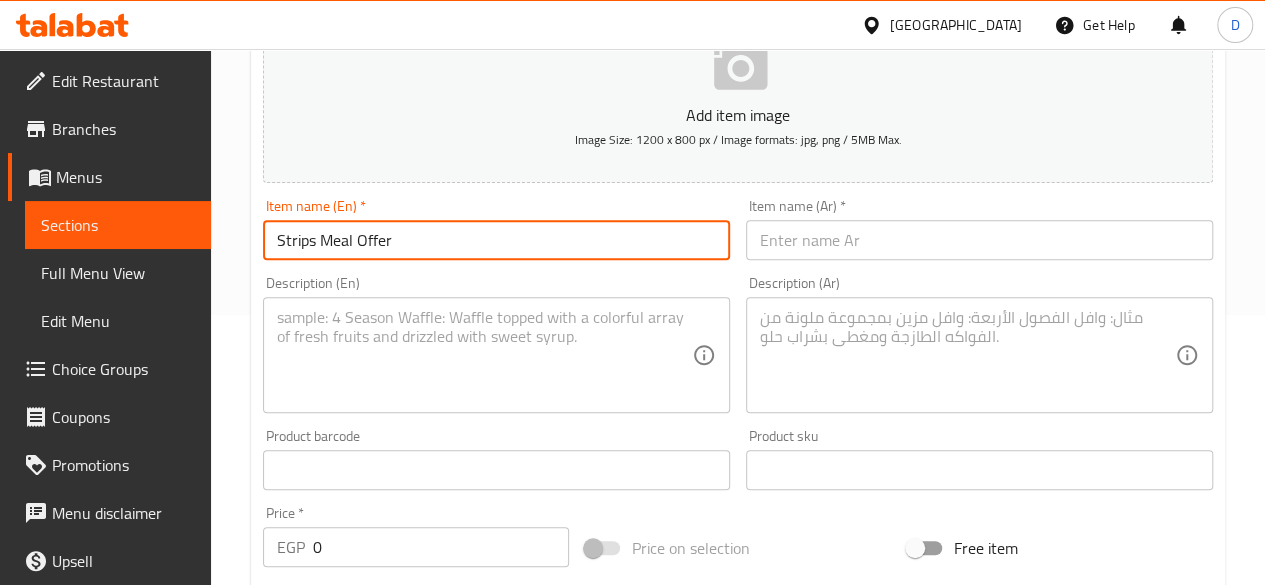 type on "Strips Meal Offer" 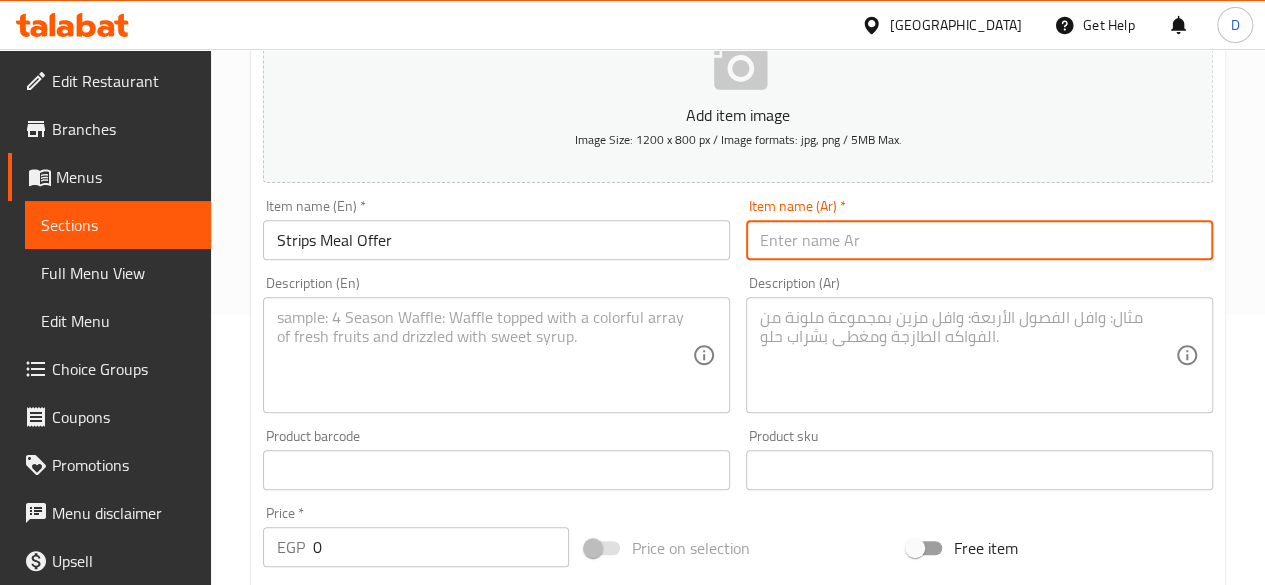 click at bounding box center (979, 240) 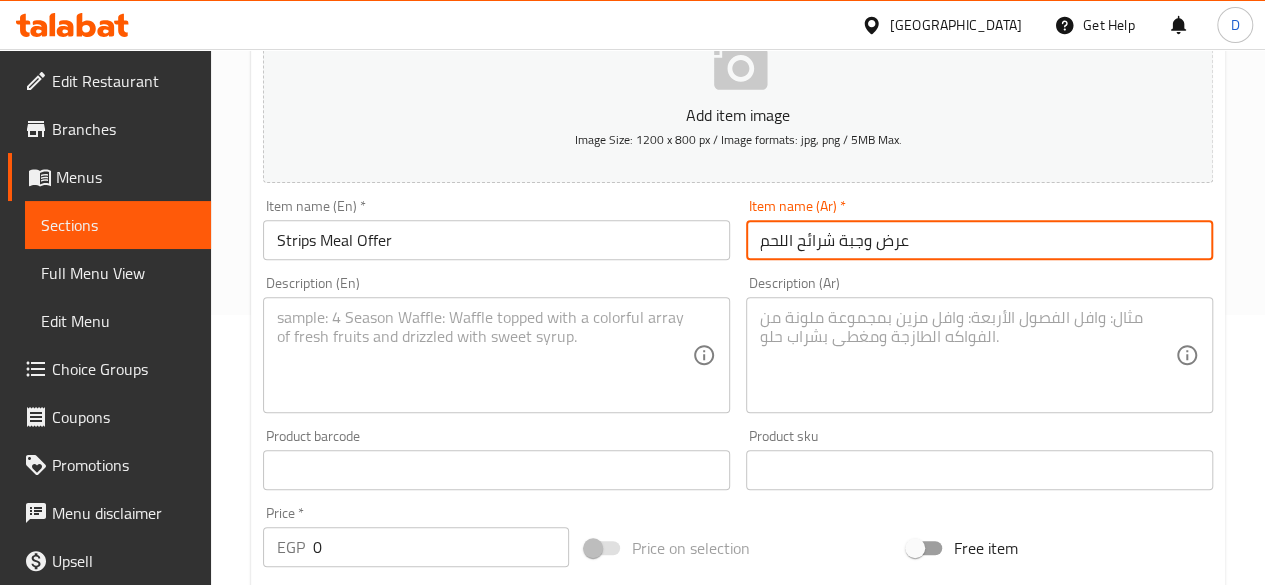 drag, startPoint x: 762, startPoint y: 243, endPoint x: 832, endPoint y: 251, distance: 70.45566 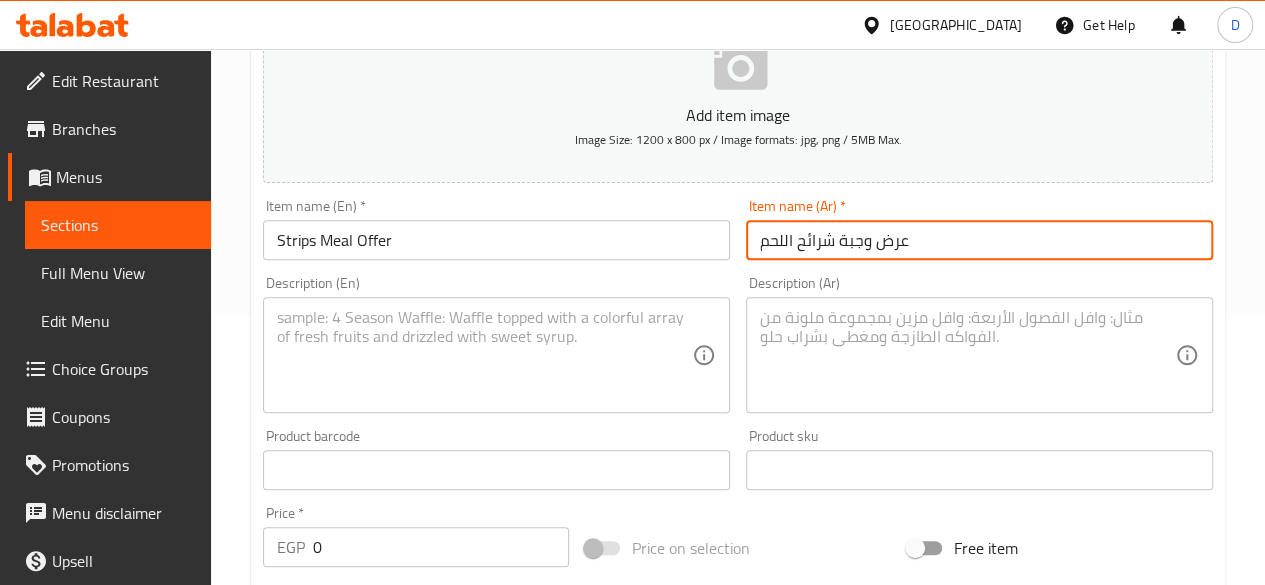 click on "عرض وجبة شرائح اللحم" at bounding box center [979, 240] 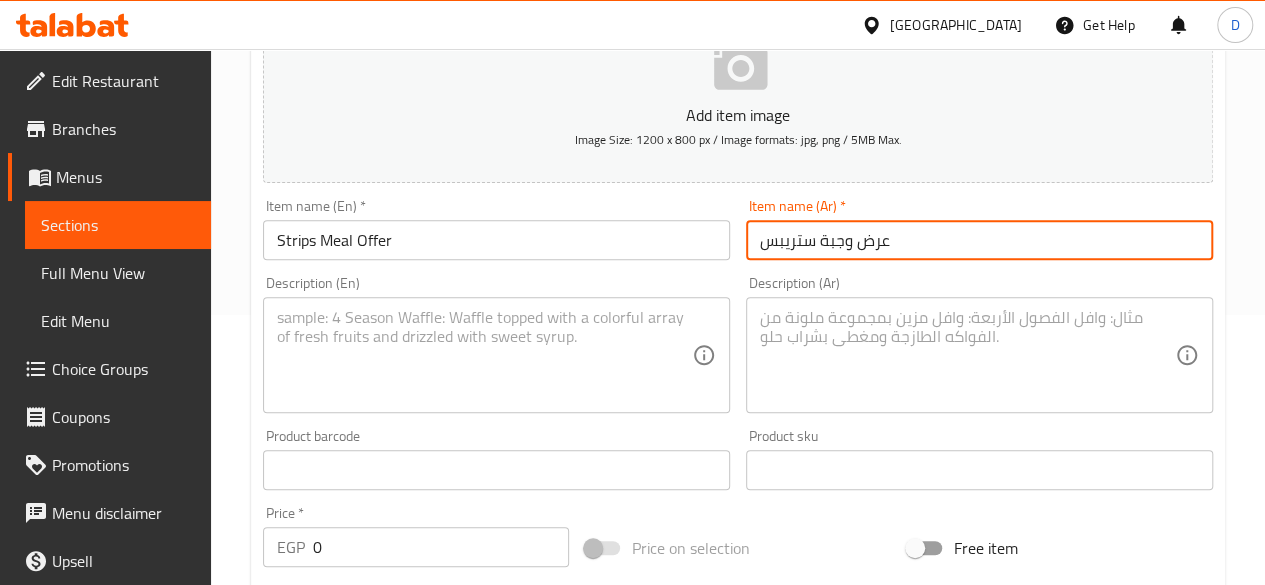 type on "عرض وجبة ستريبس" 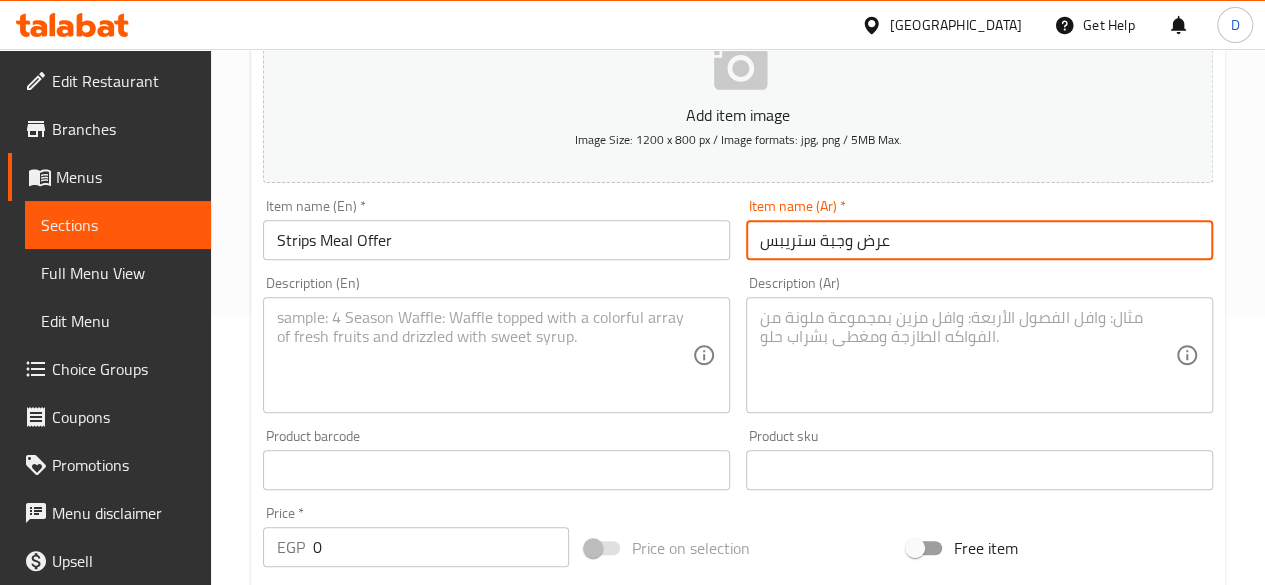 click at bounding box center [967, 355] 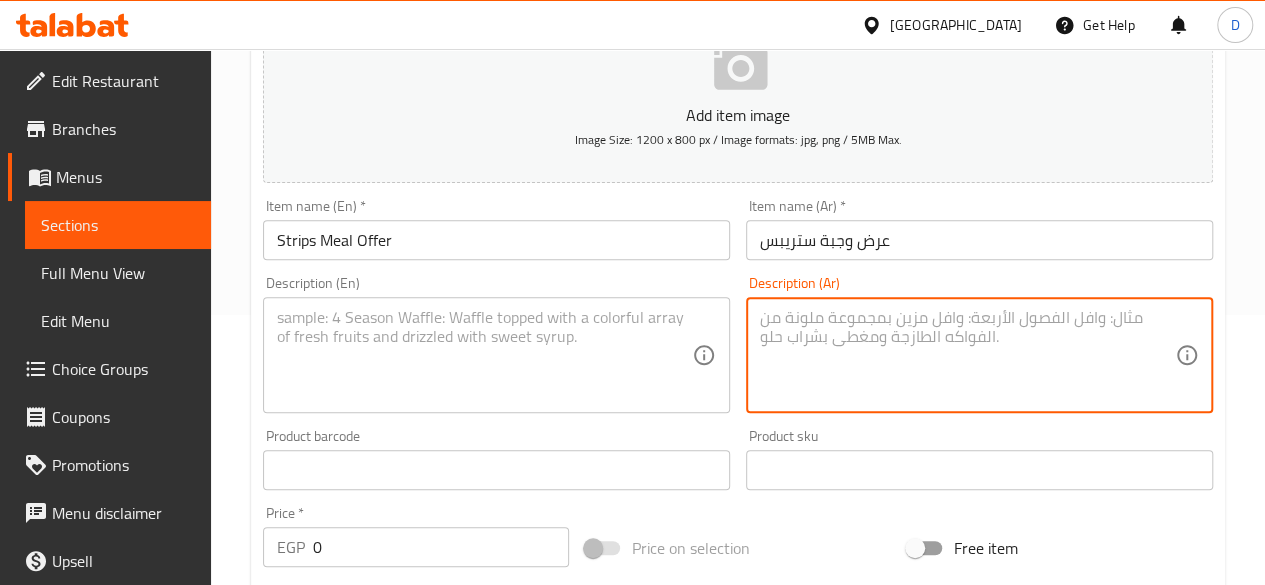 paste on "وجبه ثلاث قطع ستربس مقرمش رز بسمتي توميه وسلطه دقوس" 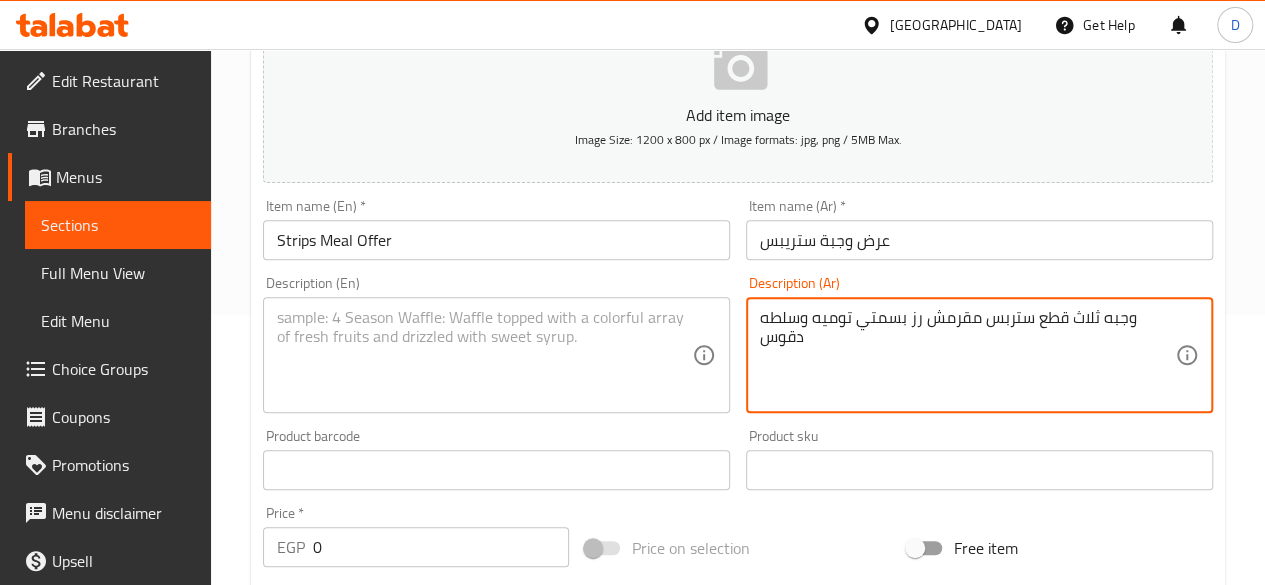 click on "وجبه ثلاث قطع ستربس مقرمش رز بسمتي توميه وسلطه دقوس" at bounding box center (967, 355) 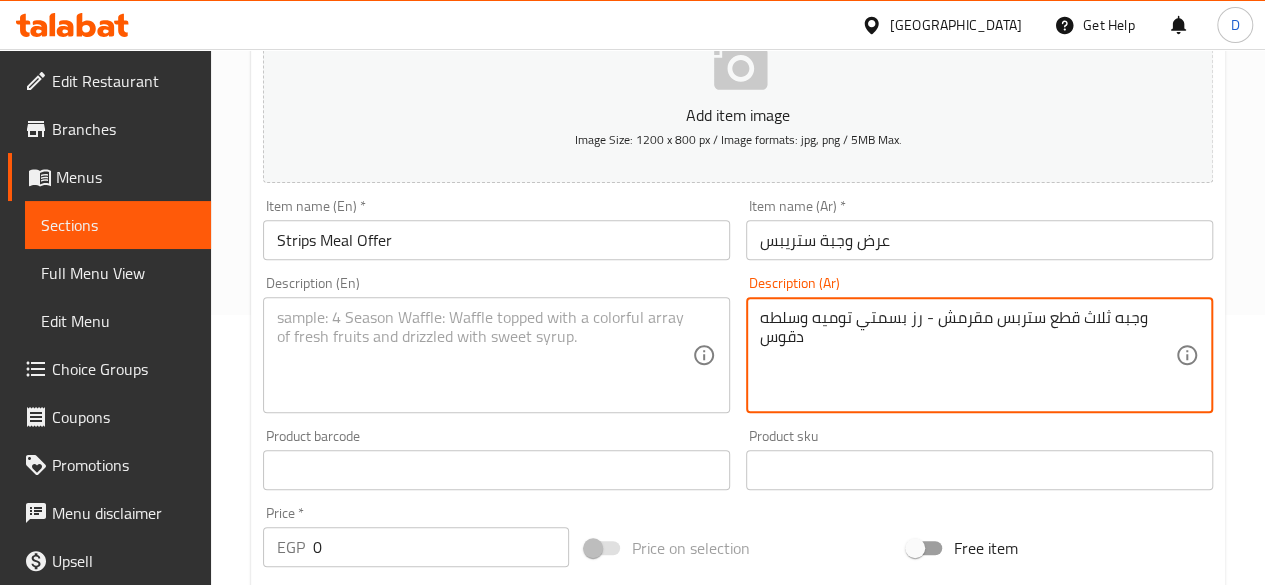 click on "وجبه ثلاث قطع ستربس مقرمش - رز بسمتي توميه وسلطه دقوس" at bounding box center [967, 355] 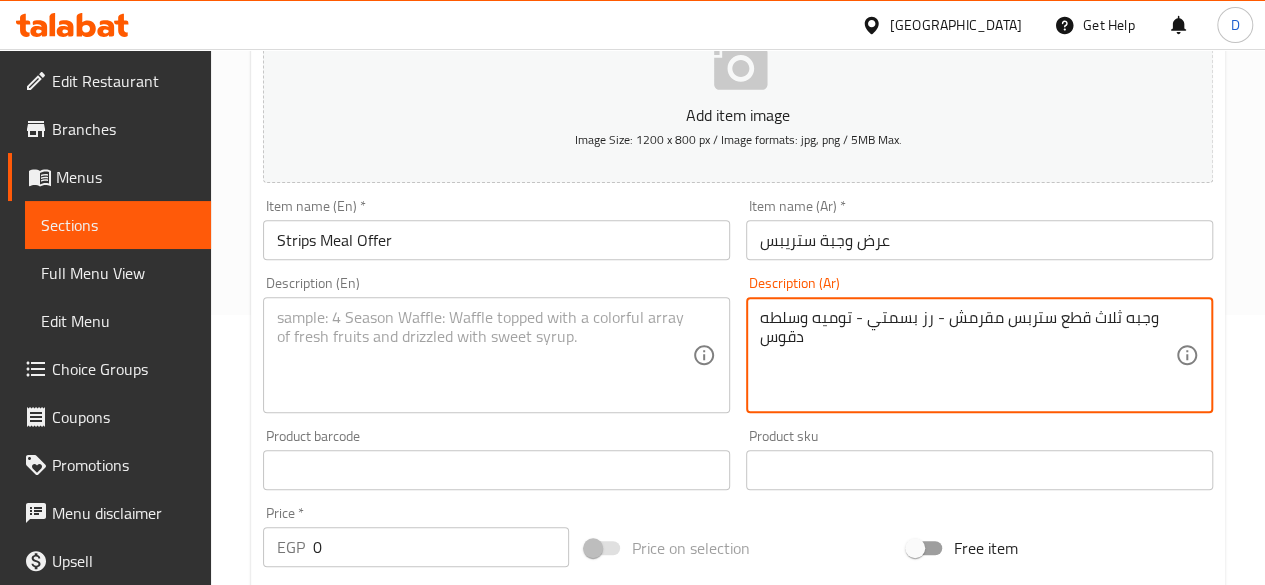 click on "وجبه ثلاث قطع ستربس مقرمش - رز بسمتي - توميه وسلطه دقوس" at bounding box center [967, 355] 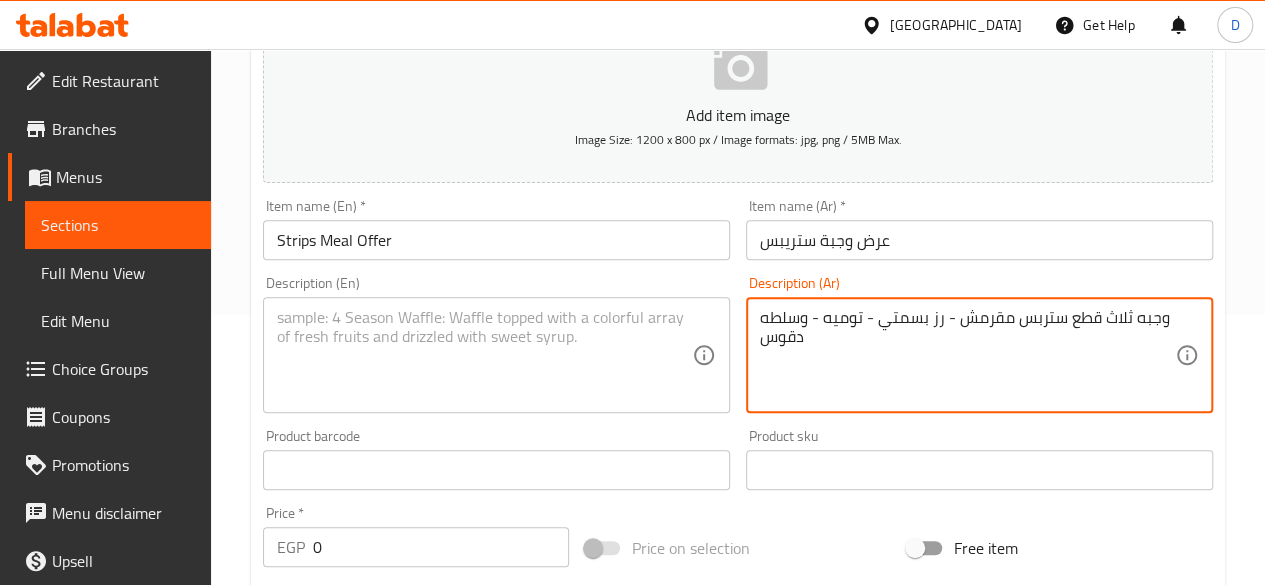 type on "وجبه ثلاث قطع ستربس مقرمش - رز بسمتي - توميه - وسلطه دقوس" 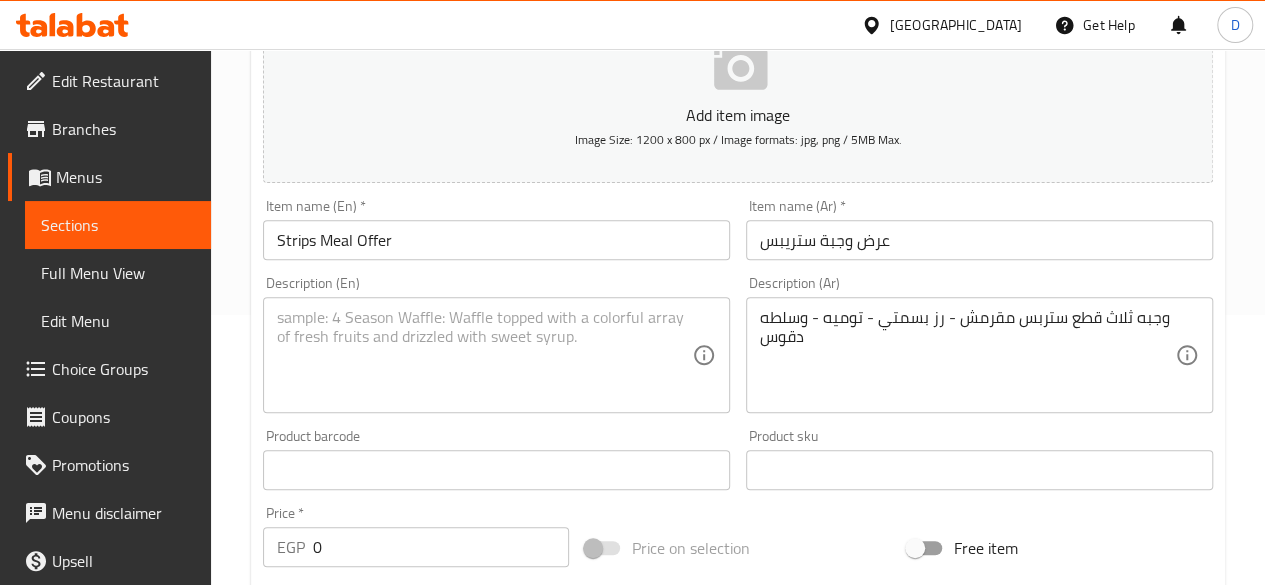 click on "وجبه ثلاث قطع ستربس مقرمش - رز بسمتي - توميه - وسلطه دقوس Description (Ar)" at bounding box center [979, 355] 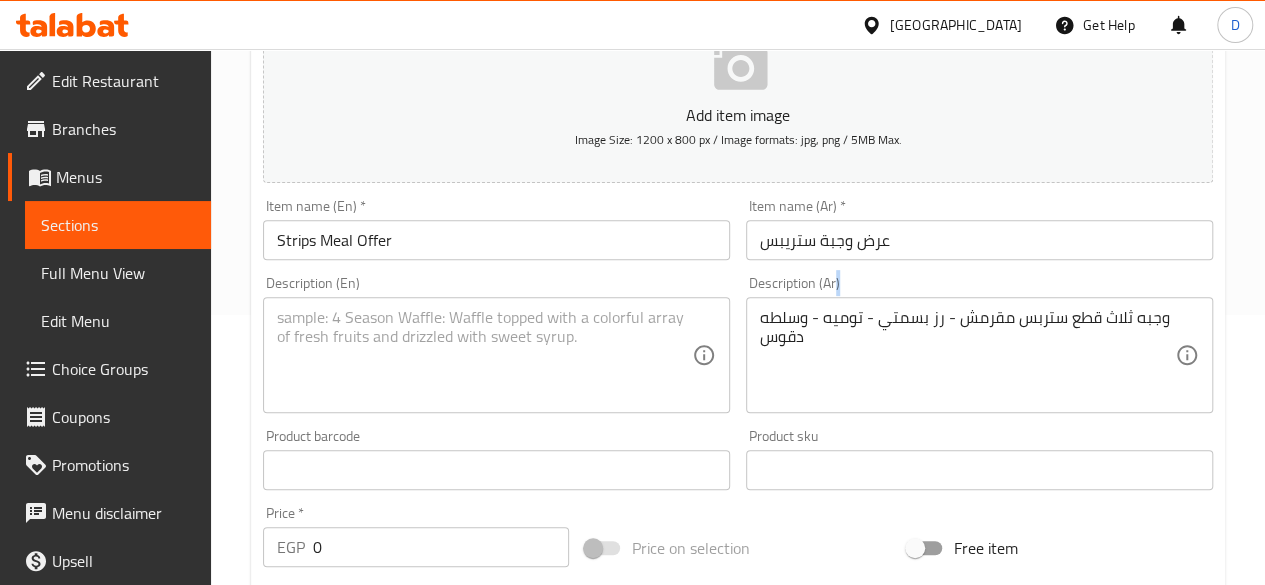click on "وجبه ثلاث قطع ستربس مقرمش - رز بسمتي - توميه - وسلطه دقوس Description (Ar)" at bounding box center (979, 355) 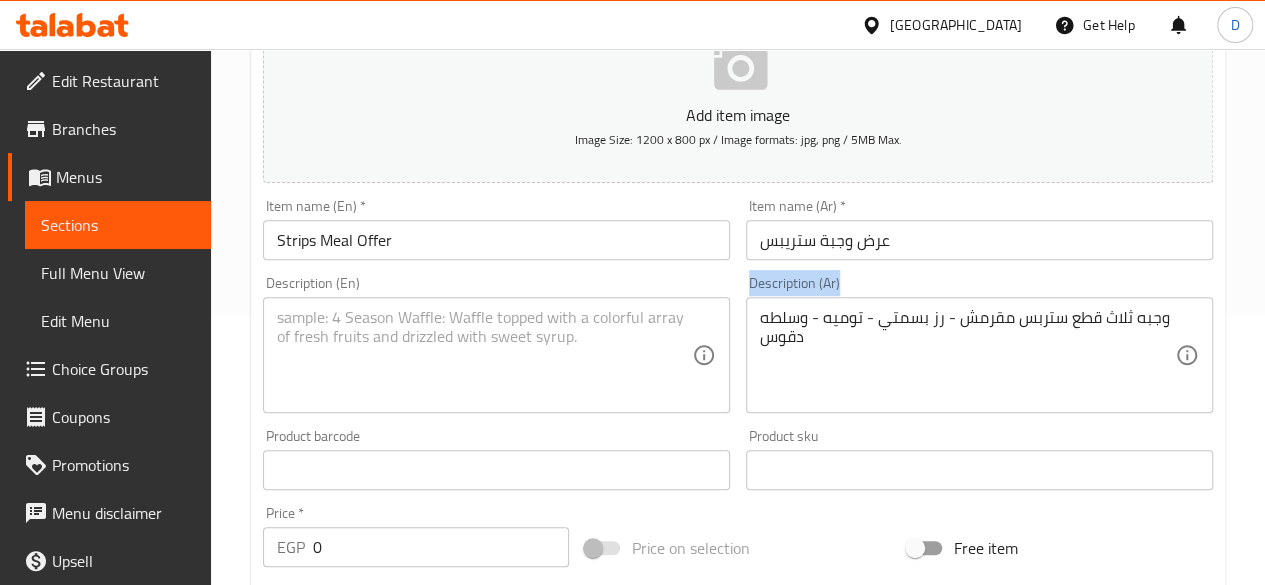click on "وجبه ثلاث قطع ستربس مقرمش - رز بسمتي - توميه - وسلطه دقوس Description (Ar)" at bounding box center (979, 355) 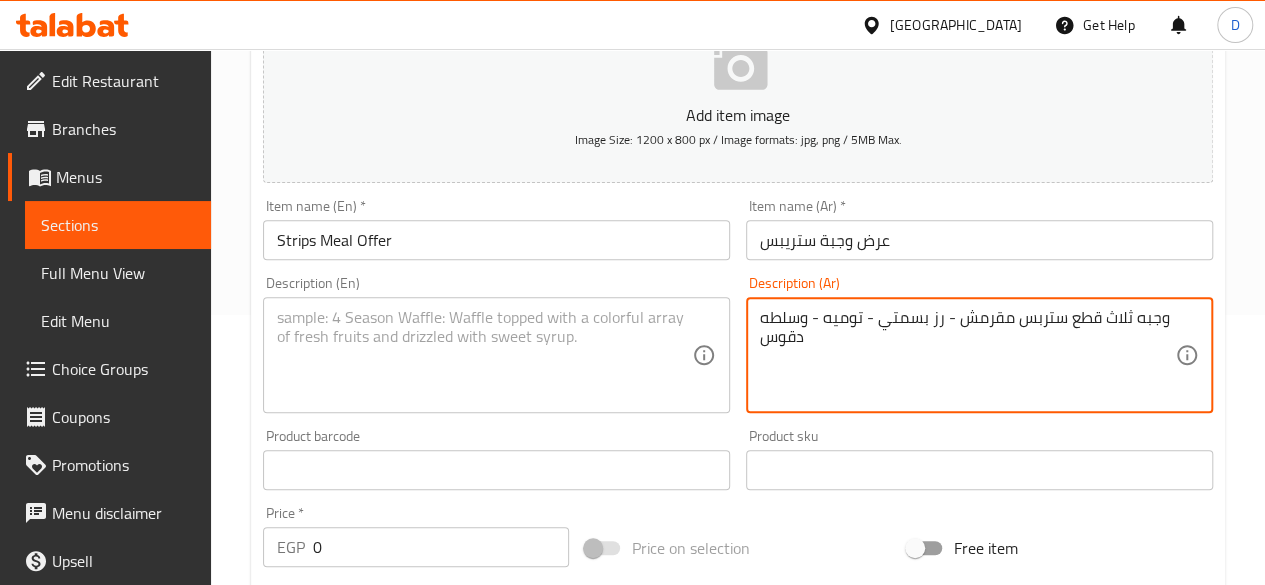 click on "وجبه ثلاث قطع ستربس مقرمش - رز بسمتي - توميه - وسلطه دقوس" at bounding box center [967, 355] 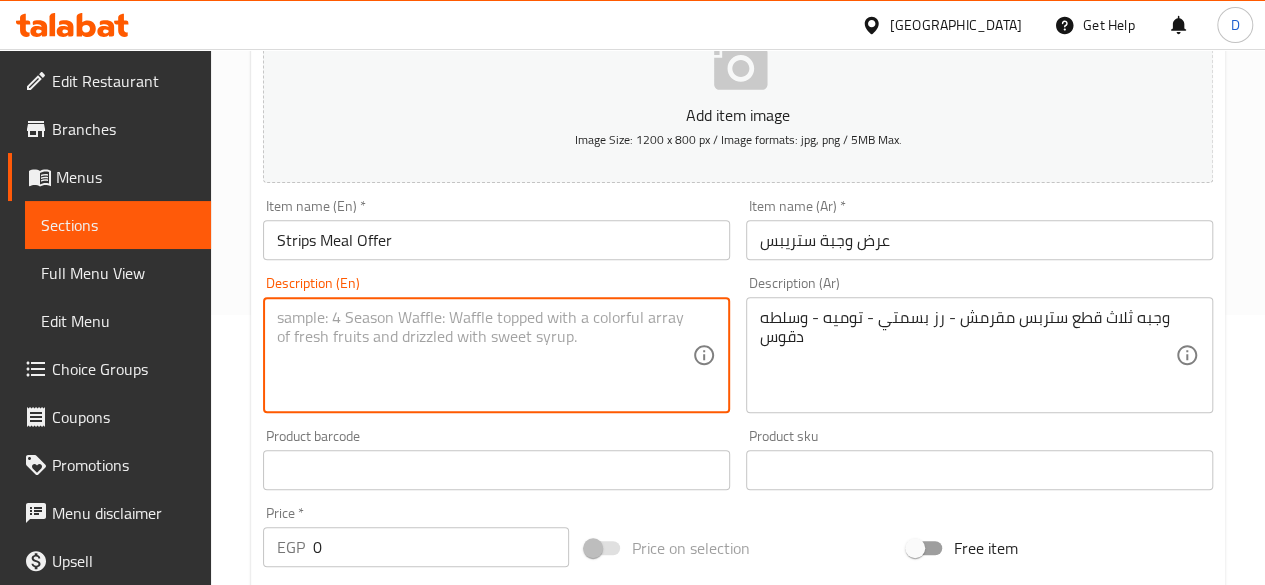click at bounding box center [484, 355] 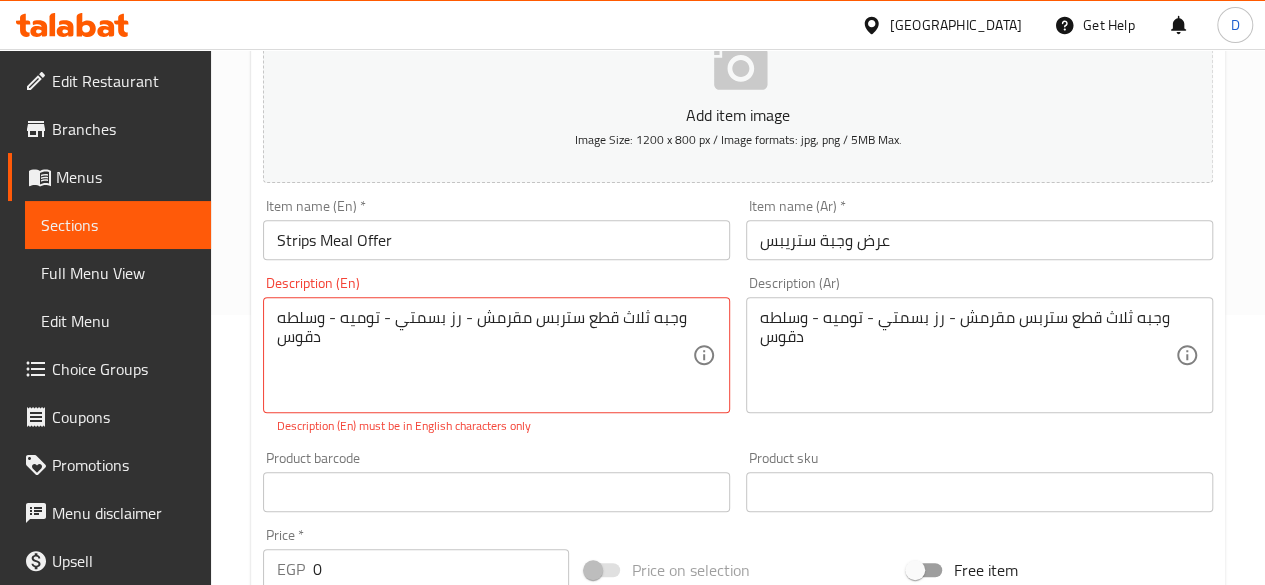 click on "وجبه ثلاث قطع ستربس مقرمش - رز بسمتي - توميه - وسلطه دقوس Description (En)" at bounding box center (496, 355) 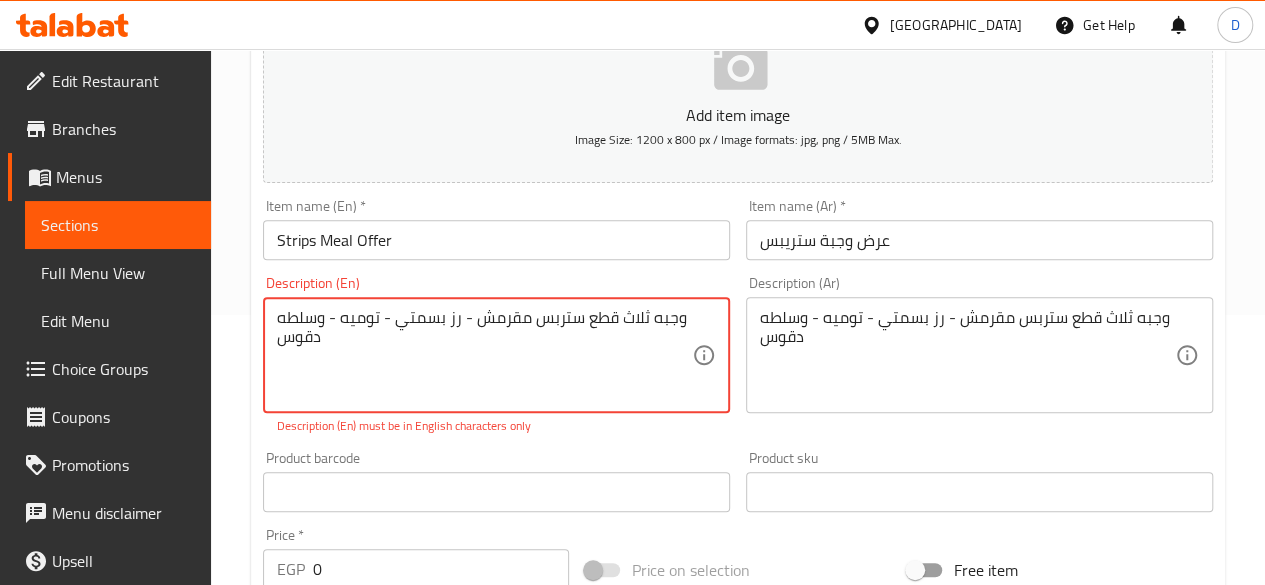 click on "وجبه ثلاث قطع ستربس مقرمش - رز بسمتي - توميه - وسلطه دقوس" at bounding box center [484, 355] 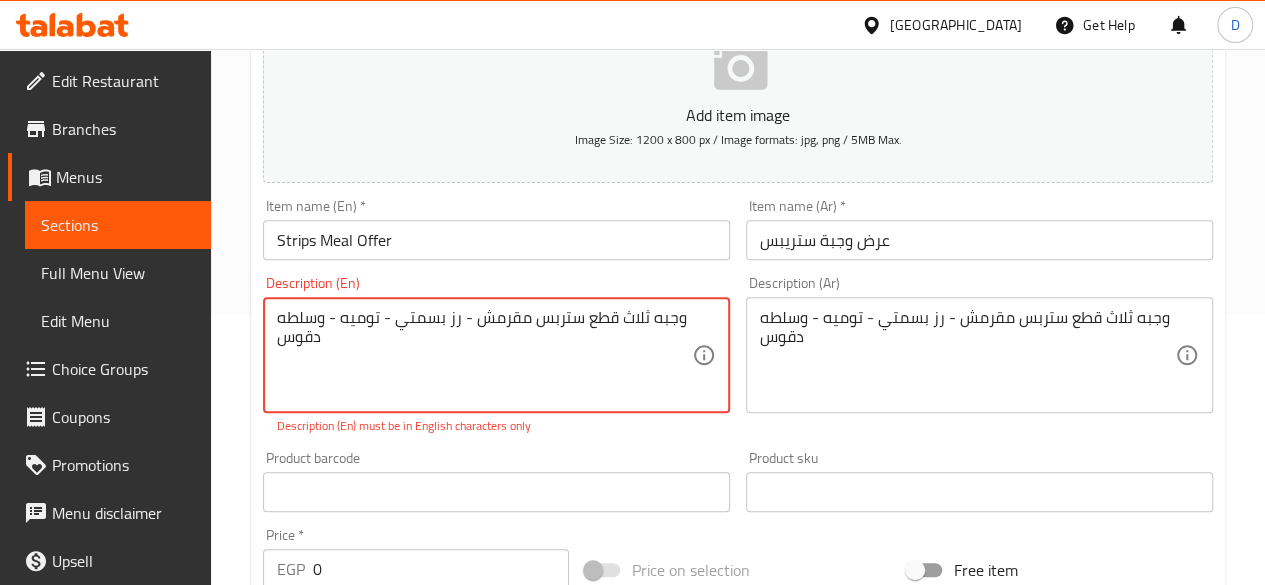 click on "وجبه ثلاث قطع ستربس مقرمش - رز بسمتي - توميه - وسلطه دقوس" at bounding box center (484, 355) 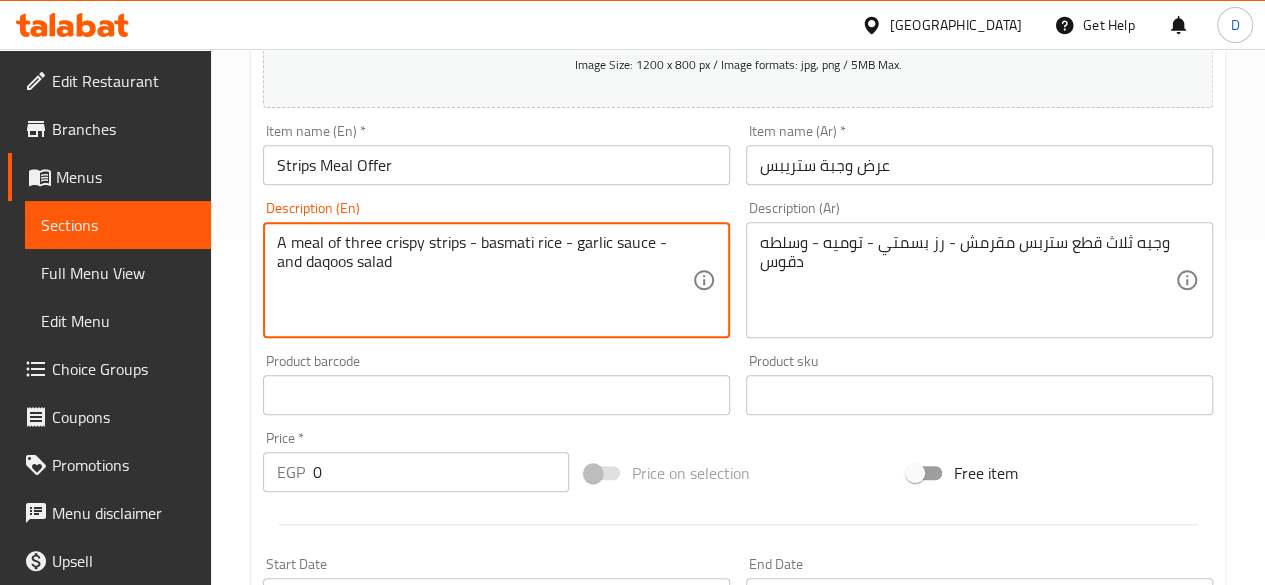 scroll, scrollTop: 346, scrollLeft: 0, axis: vertical 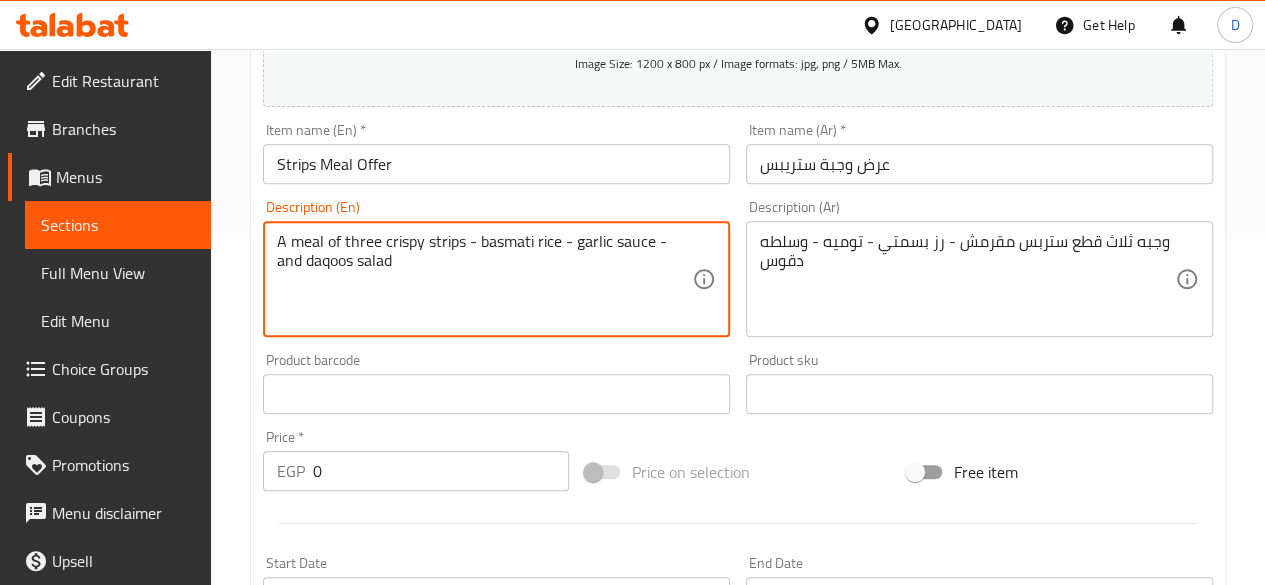 type on "A meal of three crispy strips - basmati rice - garlic sauce - and daqoos salad" 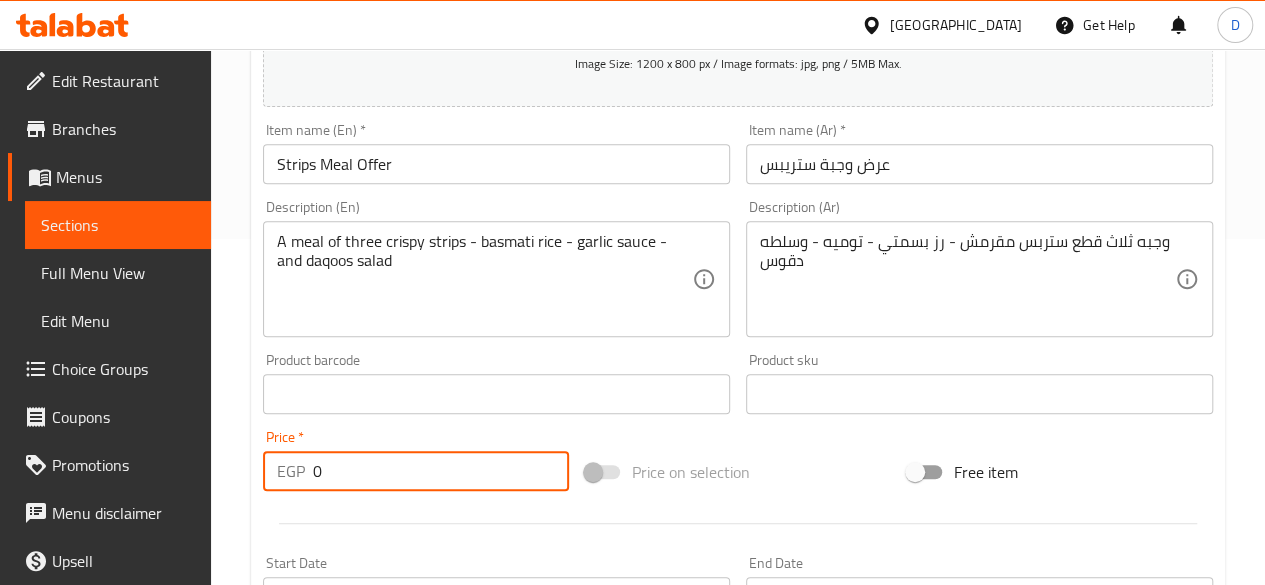 click on "0" at bounding box center (441, 471) 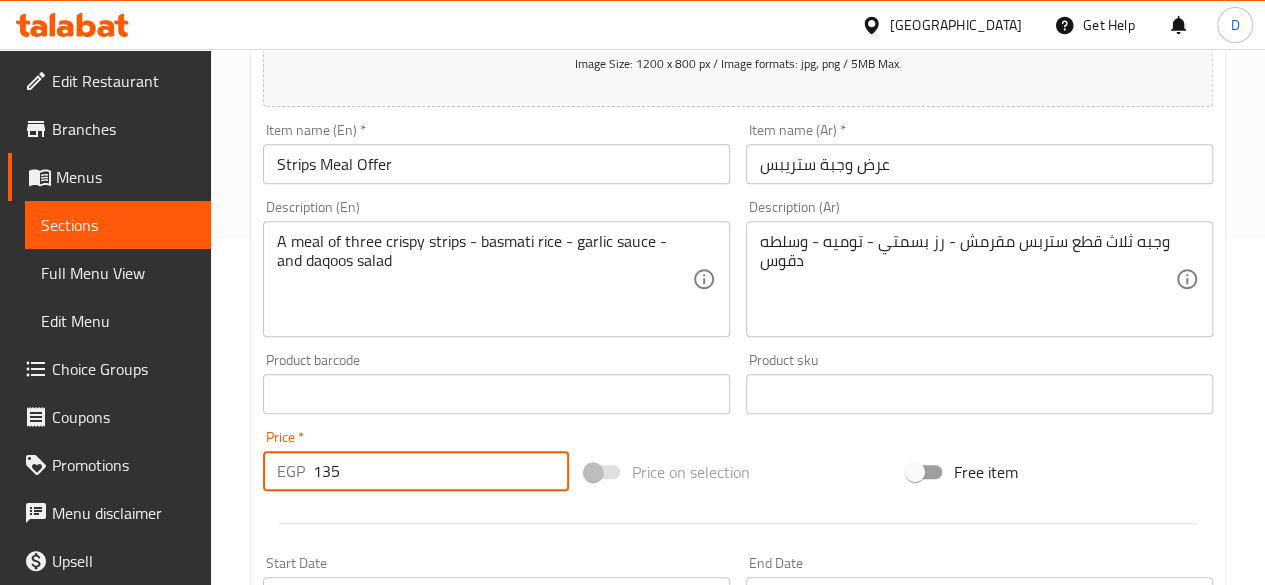 type on "135" 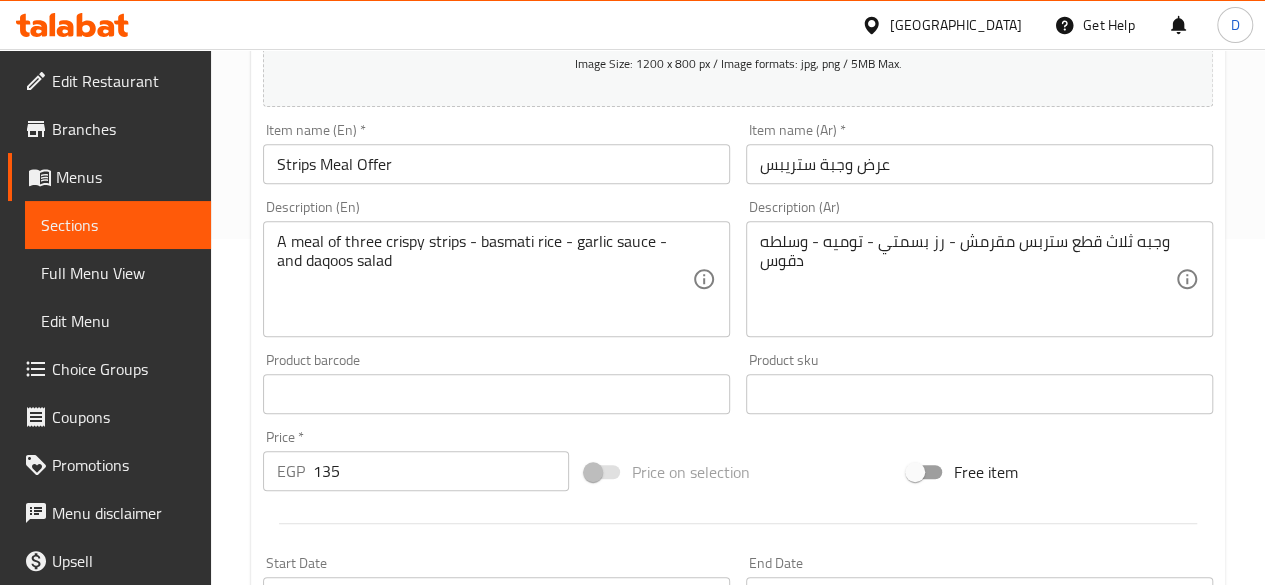 click on "Price   * EGP 135 Price  *" at bounding box center [416, 460] 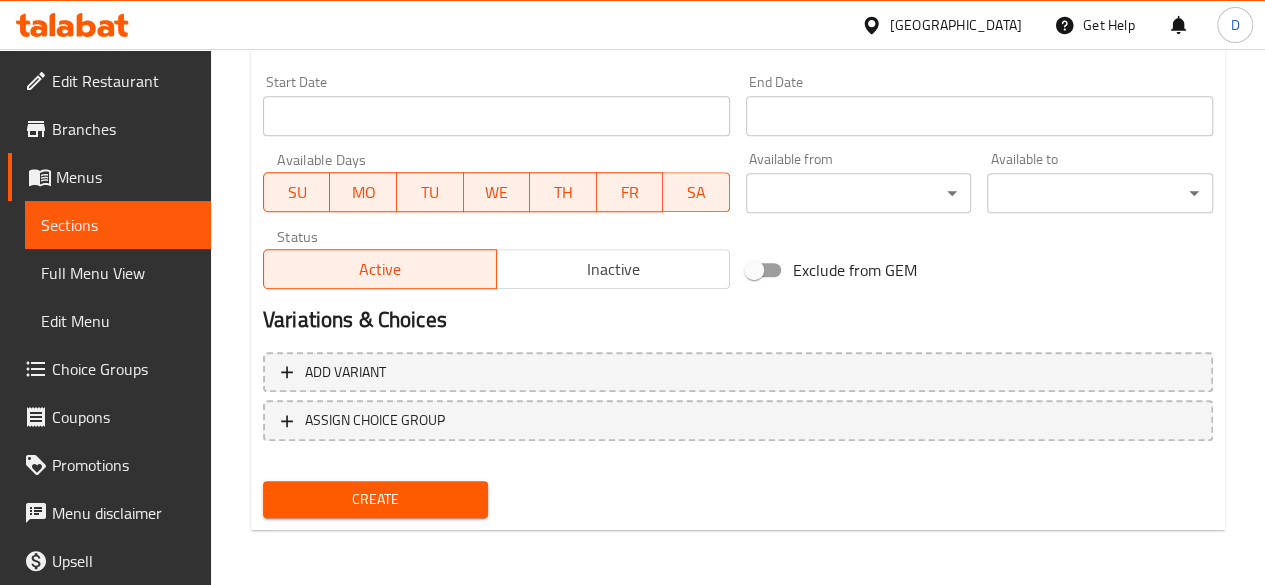 click on "Create" at bounding box center (376, 499) 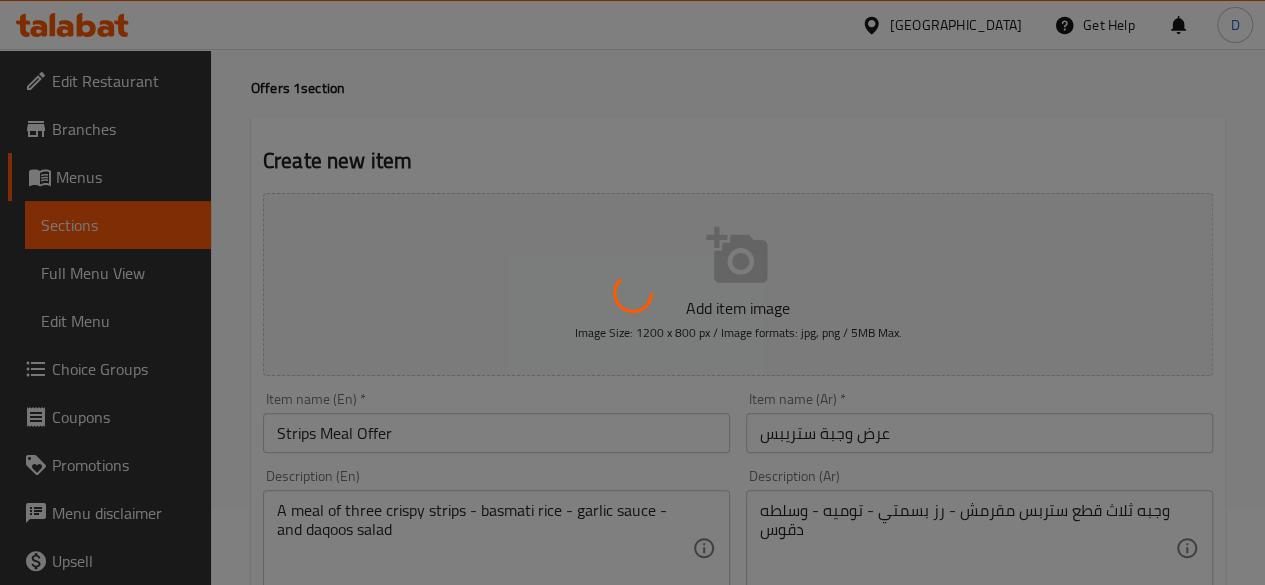scroll, scrollTop: 0, scrollLeft: 0, axis: both 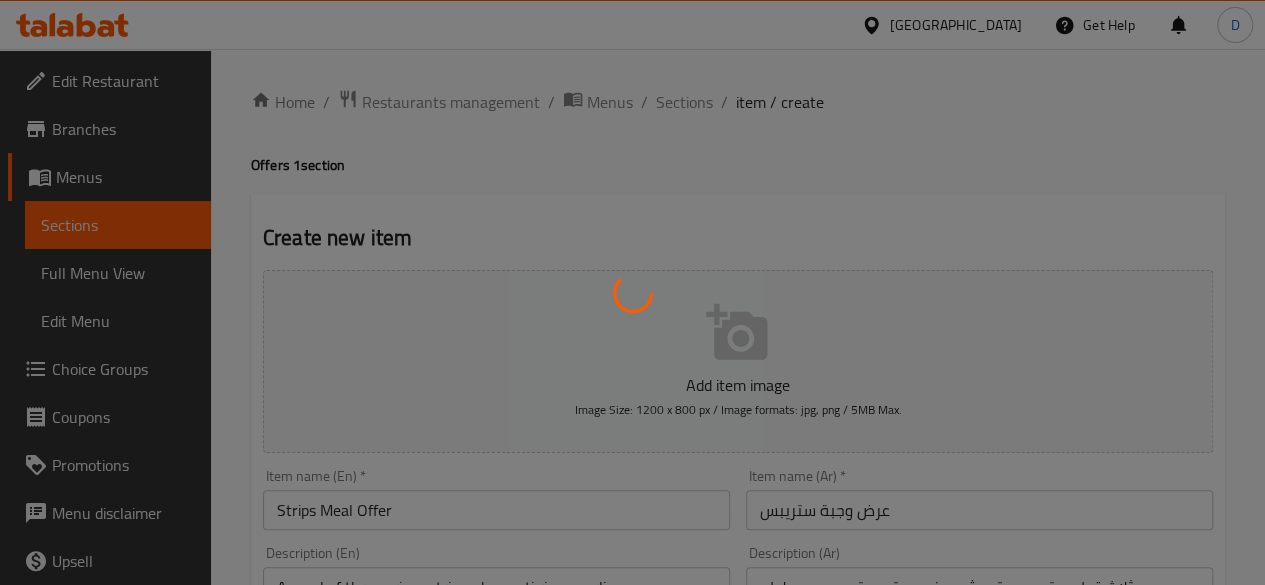 type 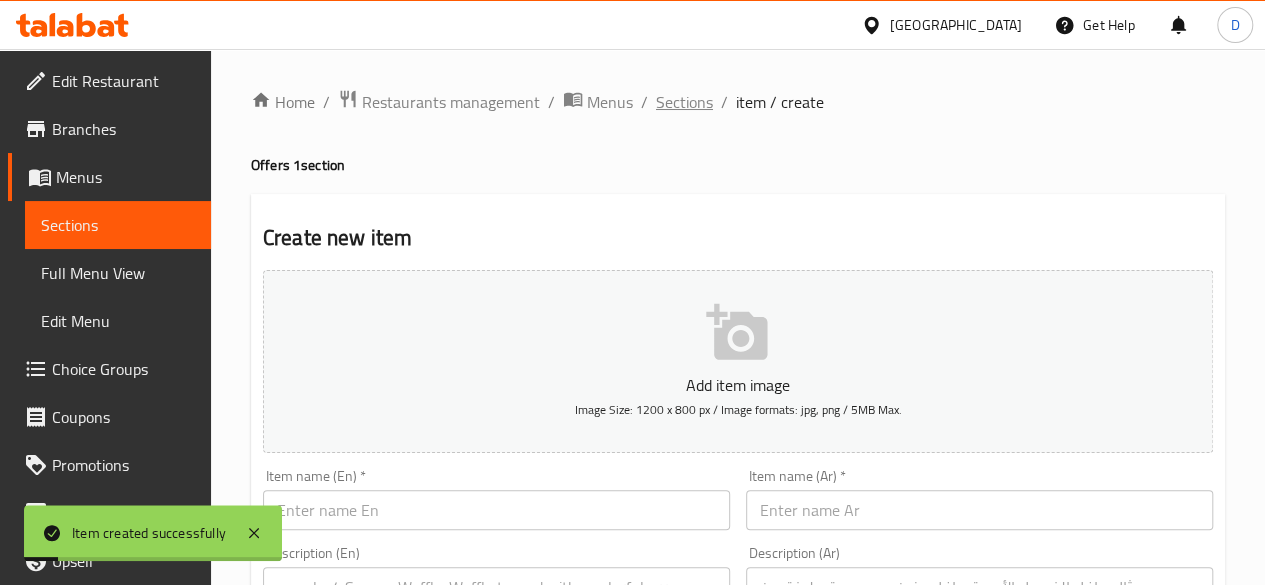 click on "Sections" at bounding box center (684, 102) 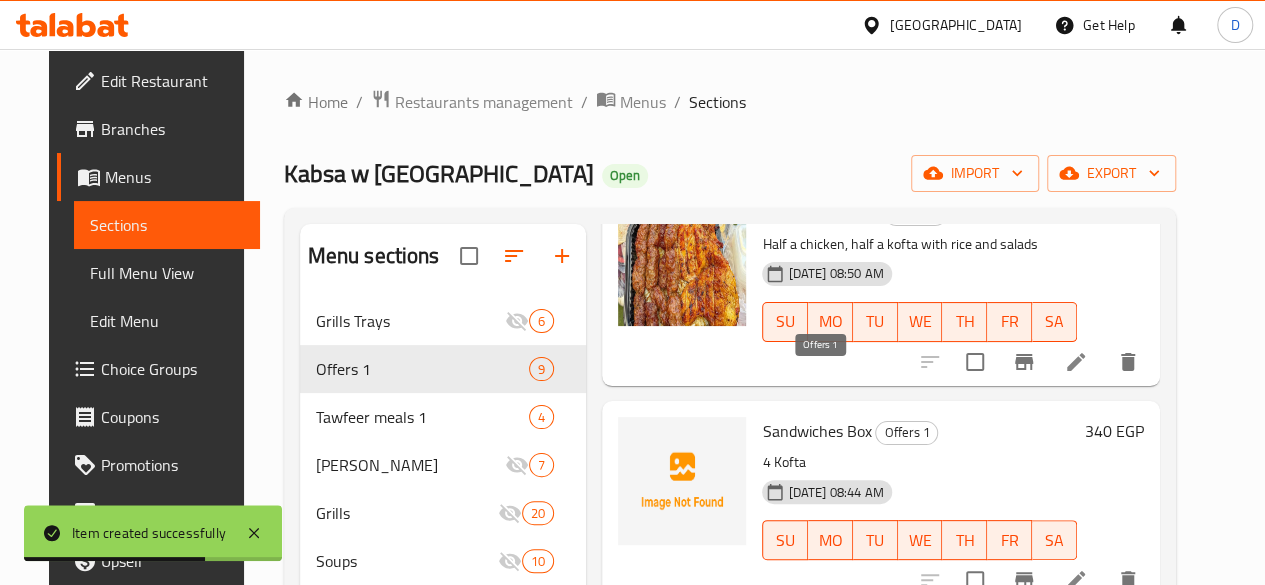 scroll, scrollTop: 929, scrollLeft: 0, axis: vertical 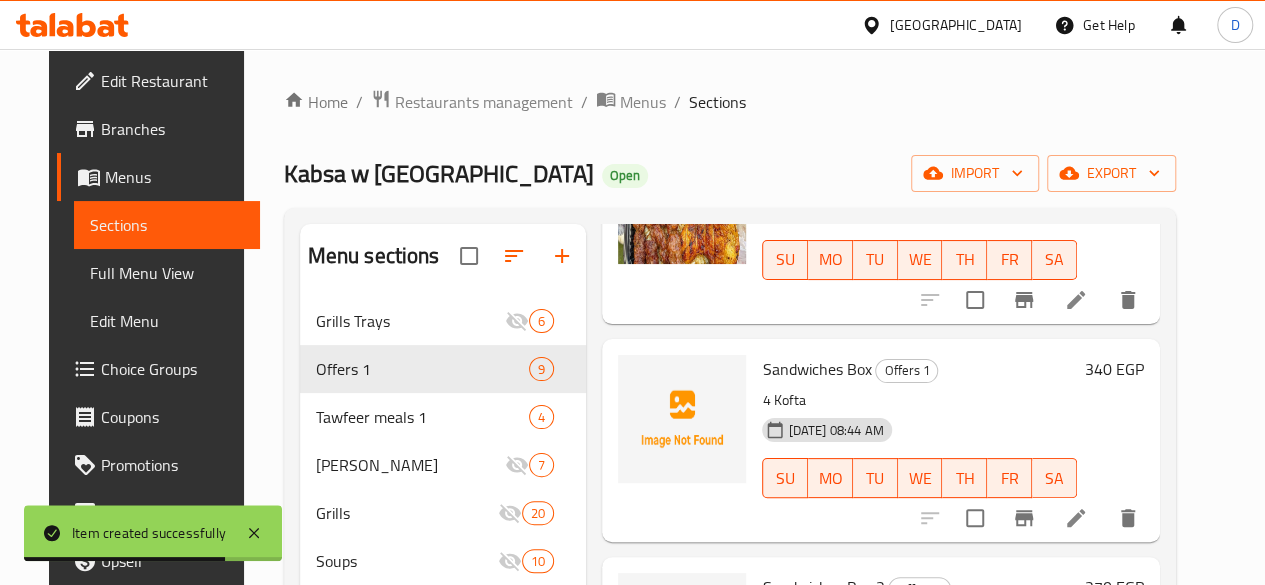 click on "[DATE] 08:44 AM SU MO TU WE TH FR SA" at bounding box center (919, 464) 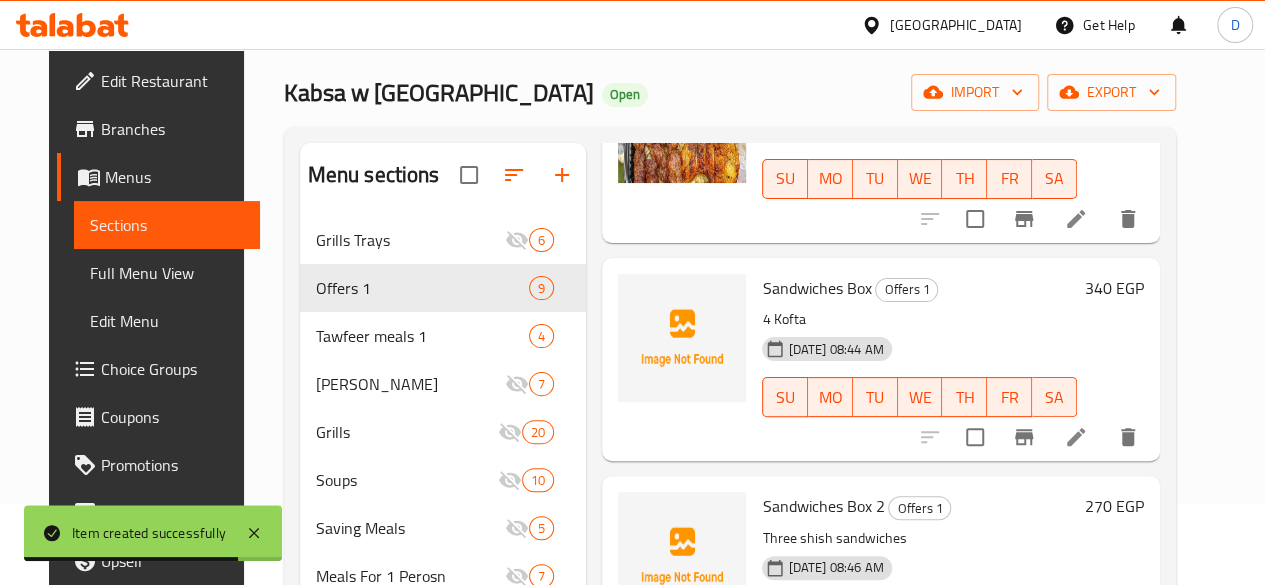 scroll, scrollTop: 84, scrollLeft: 0, axis: vertical 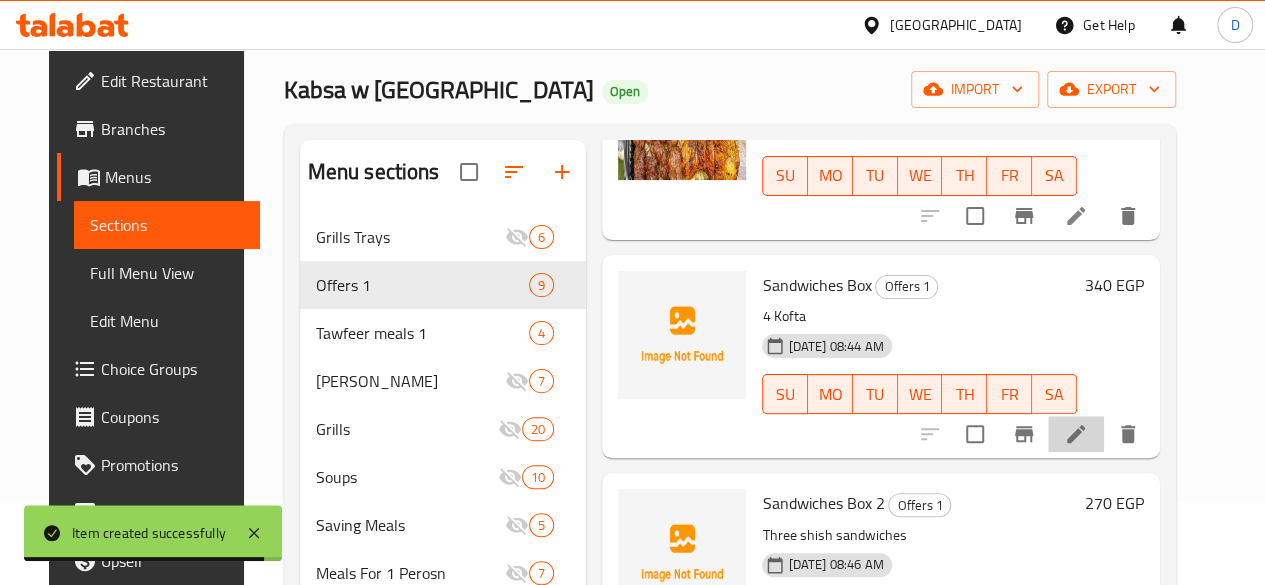 click at bounding box center [1076, 434] 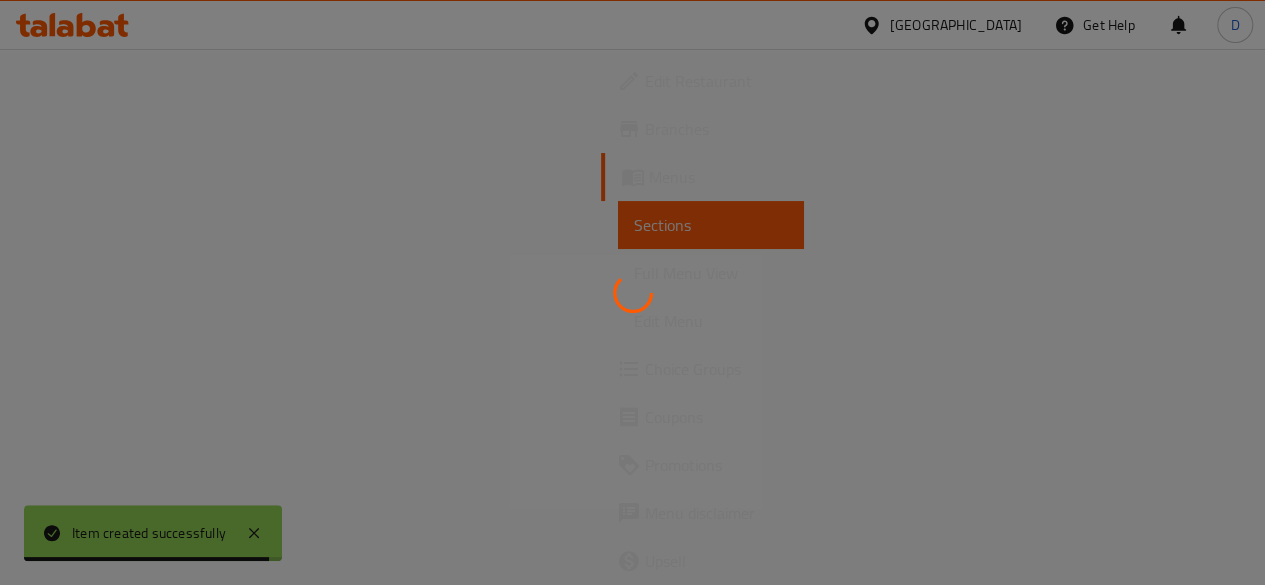 scroll, scrollTop: 0, scrollLeft: 0, axis: both 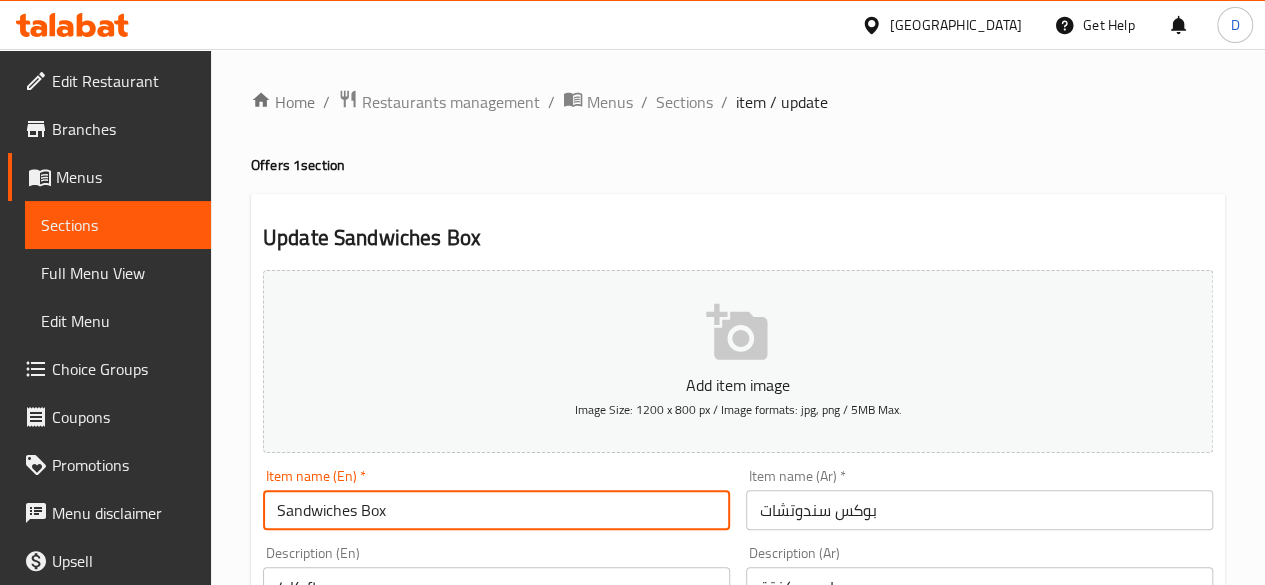 click on "Sandwiches Box" at bounding box center (496, 510) 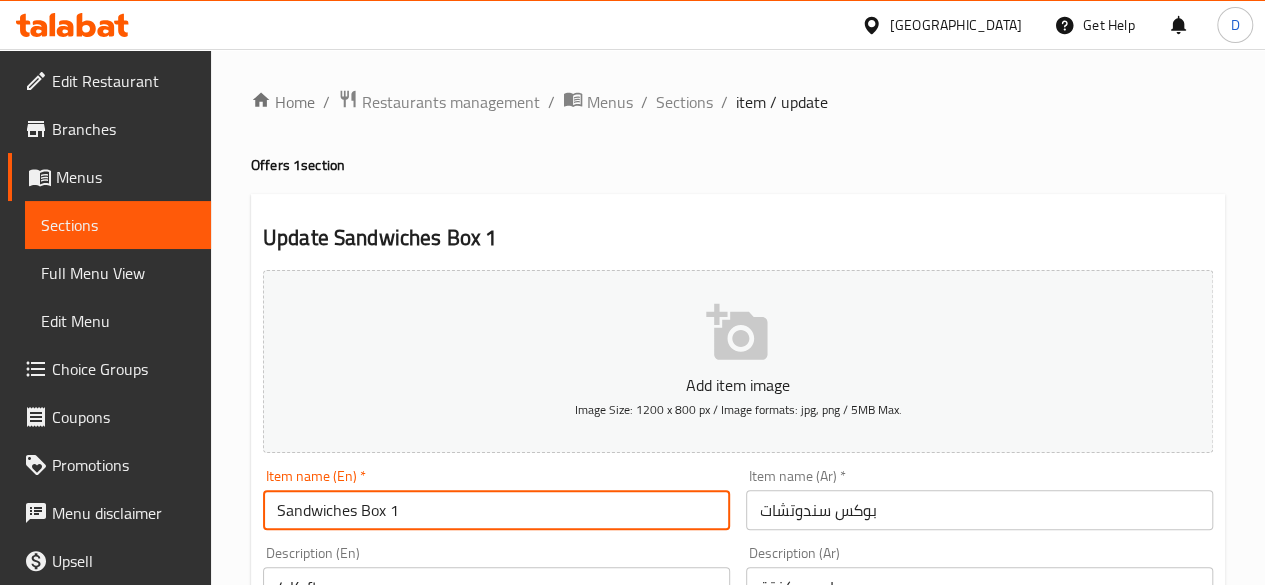 type on "Sandwiches Box 1" 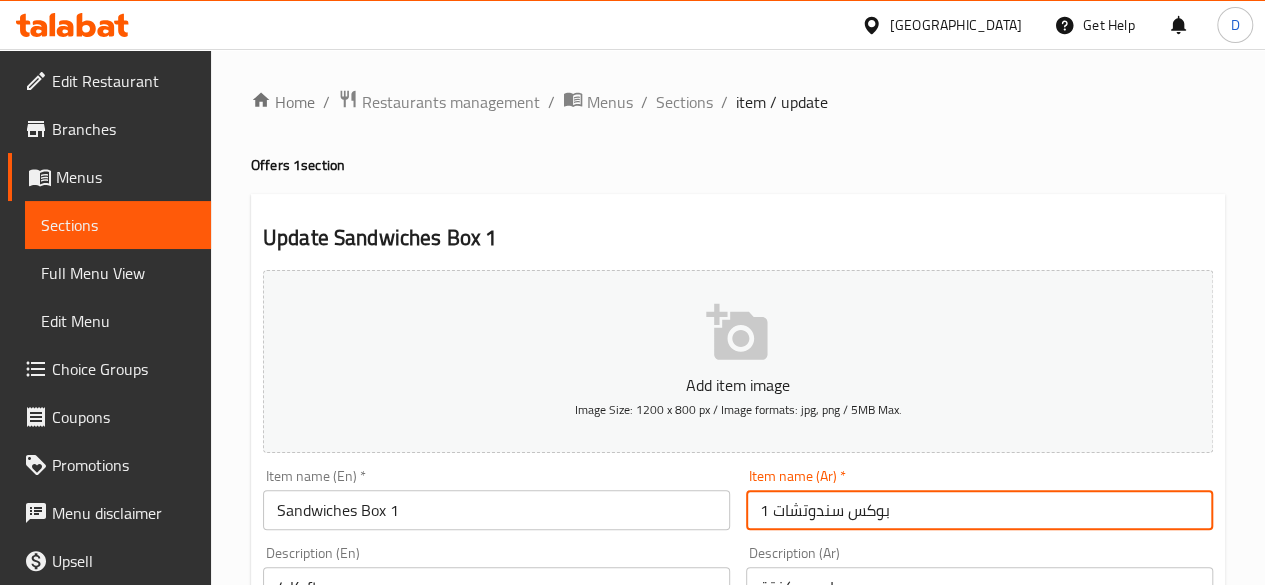 scroll, scrollTop: 827, scrollLeft: 0, axis: vertical 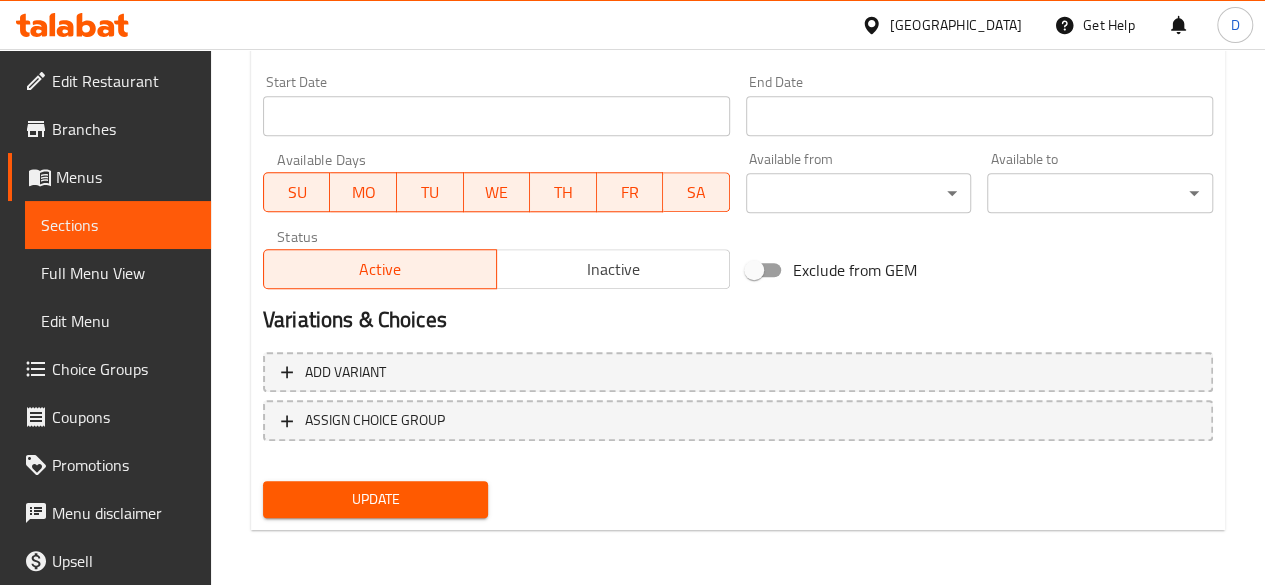 type on "بوكس سندوتشات 1" 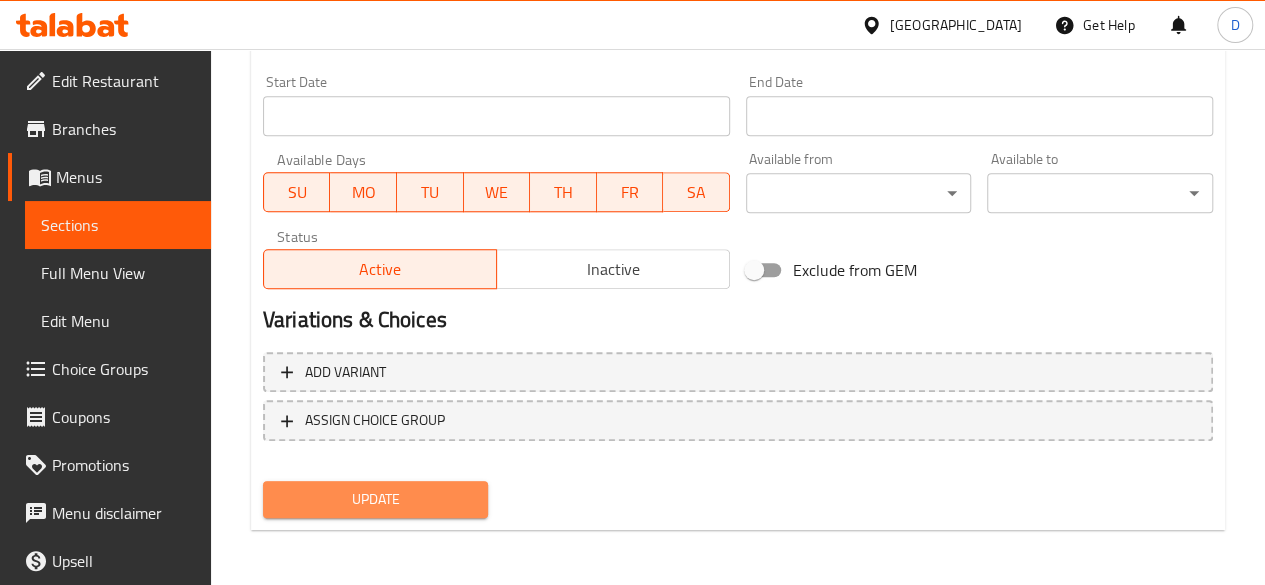 click on "Update" at bounding box center [376, 499] 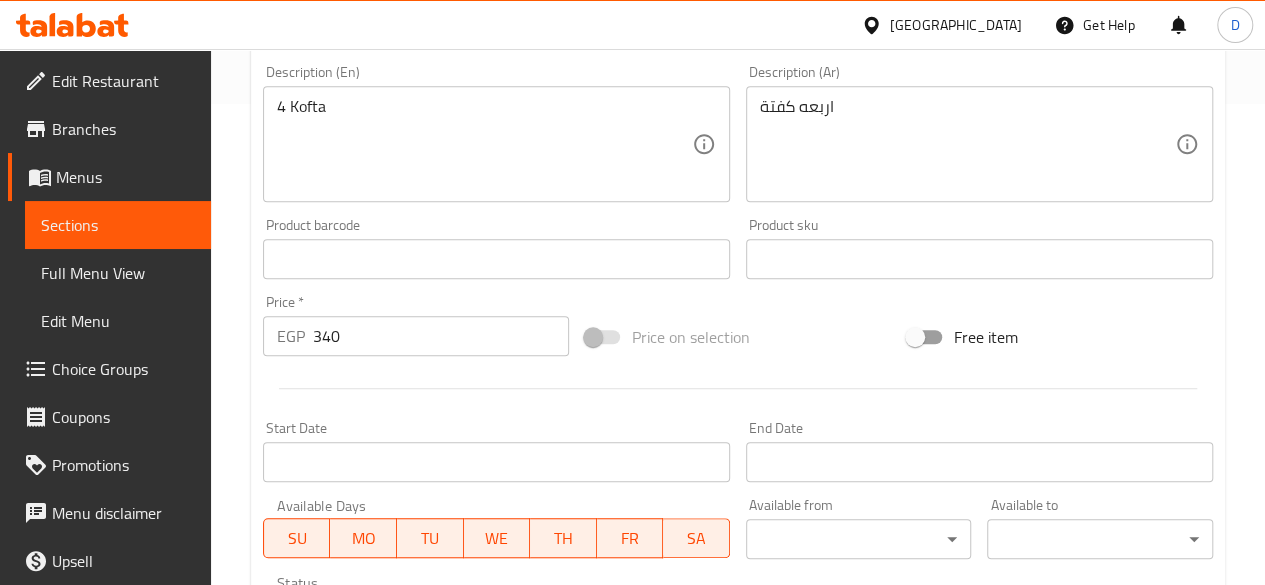 scroll, scrollTop: 0, scrollLeft: 0, axis: both 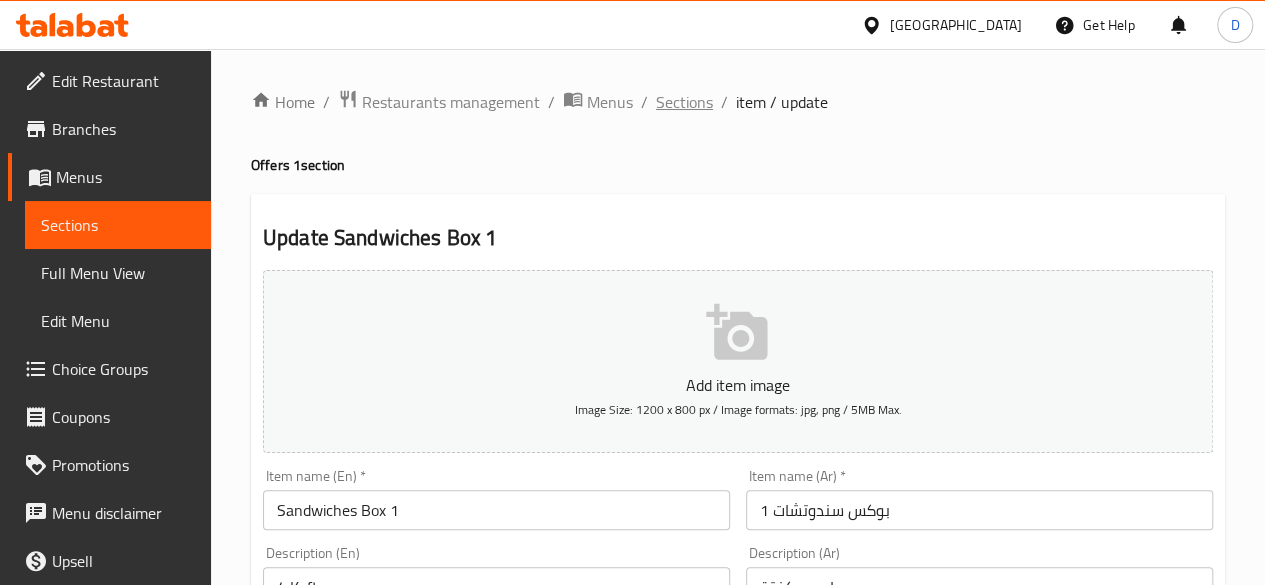 click on "Sections" at bounding box center (684, 102) 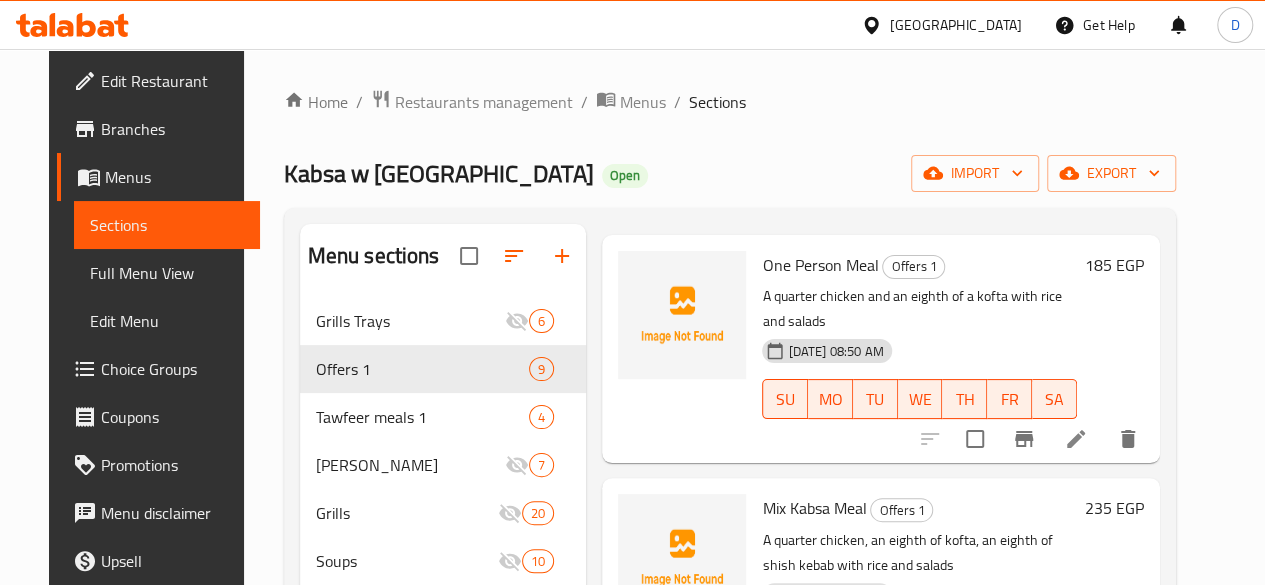 scroll, scrollTop: 0, scrollLeft: 0, axis: both 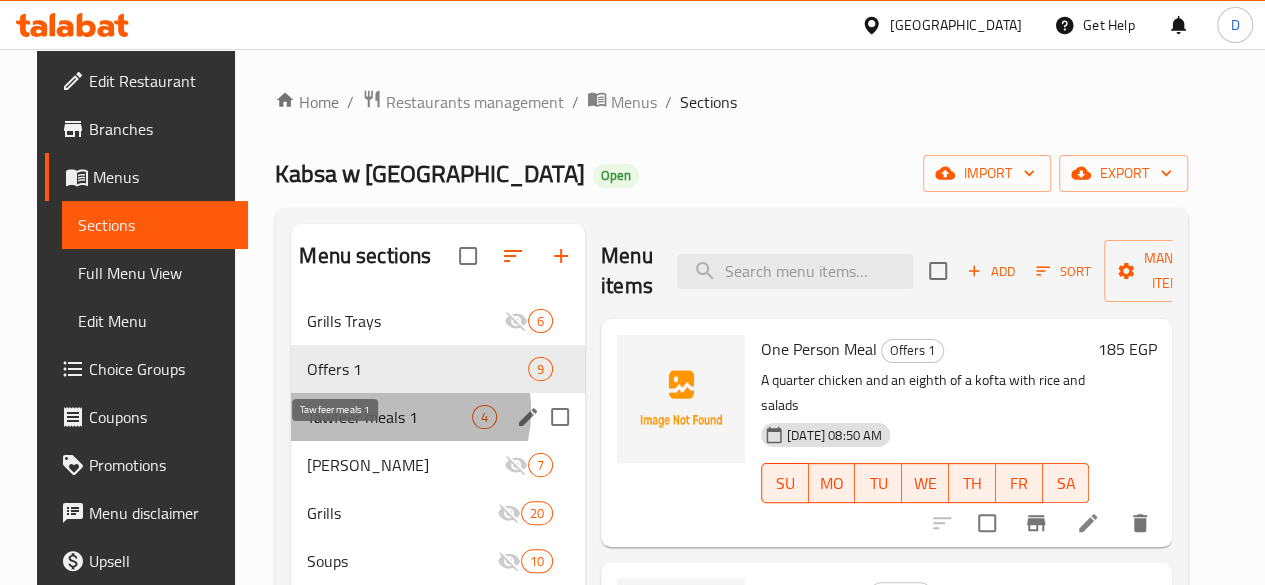 click on "Tawfeer meals 1" at bounding box center [389, 417] 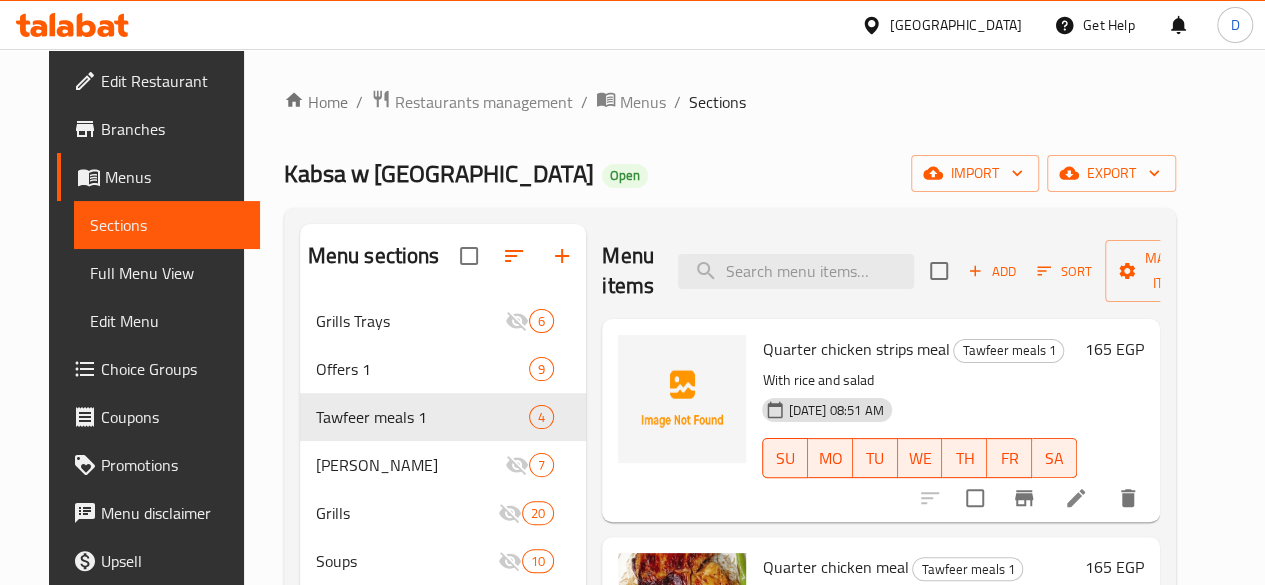 click 